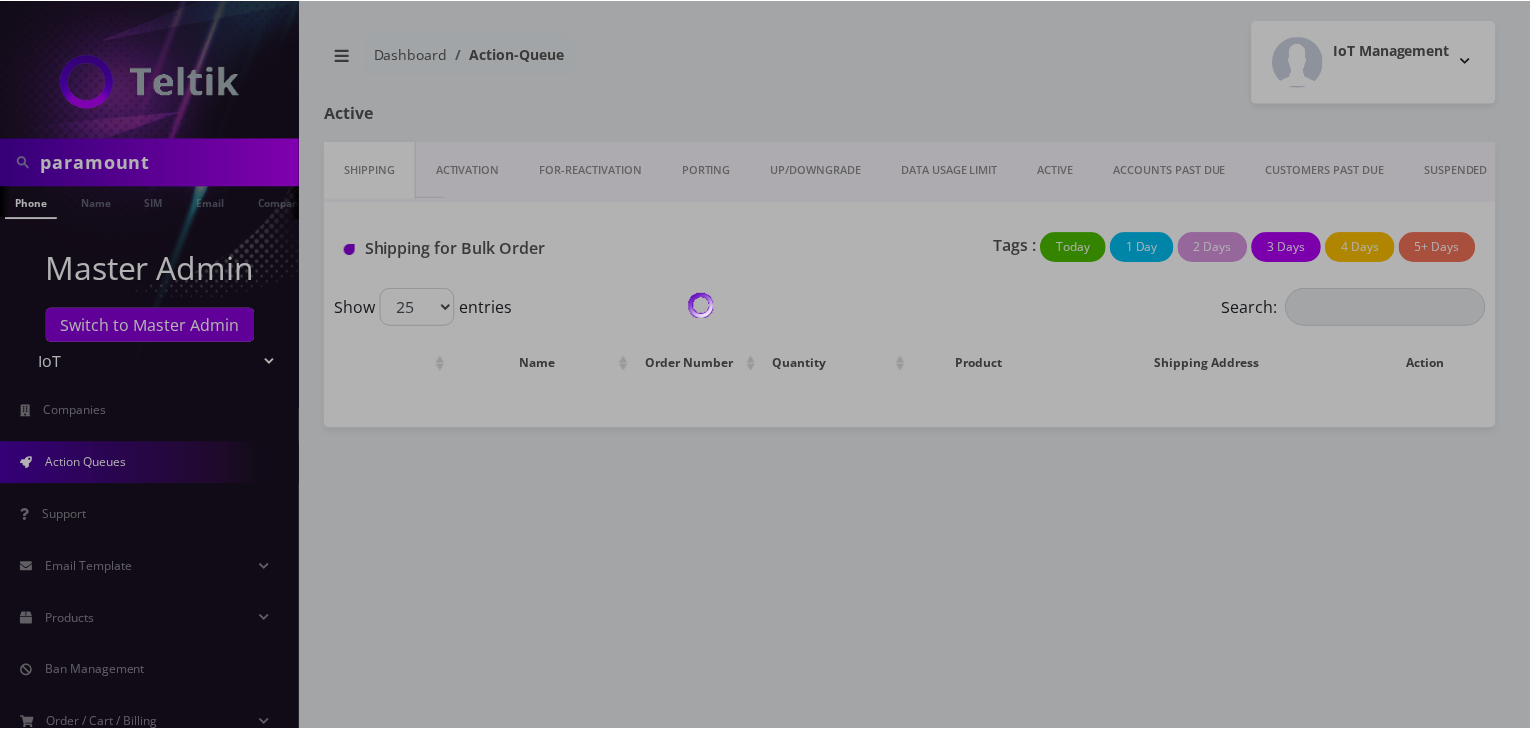 scroll, scrollTop: 0, scrollLeft: 0, axis: both 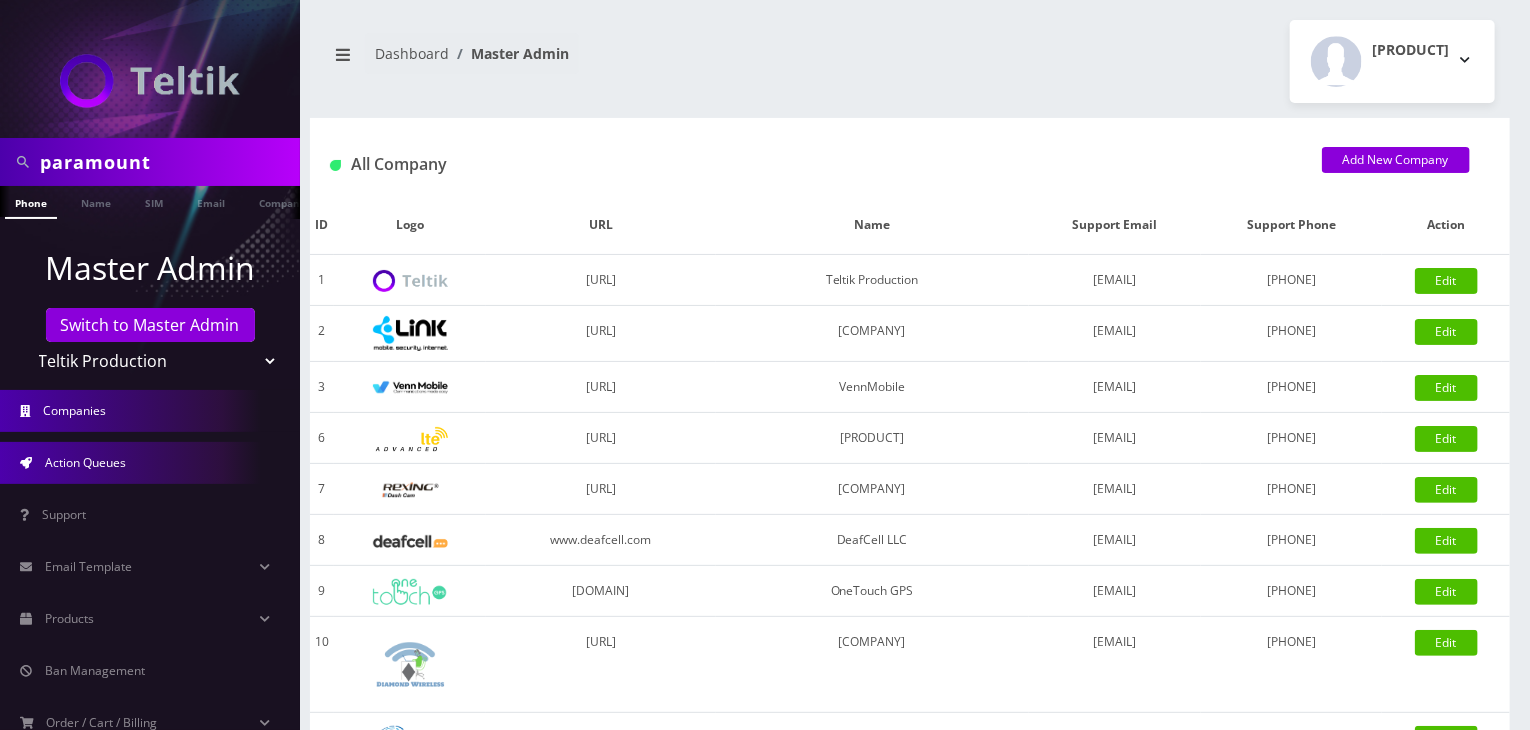 click on "Action Queues" at bounding box center [85, 462] 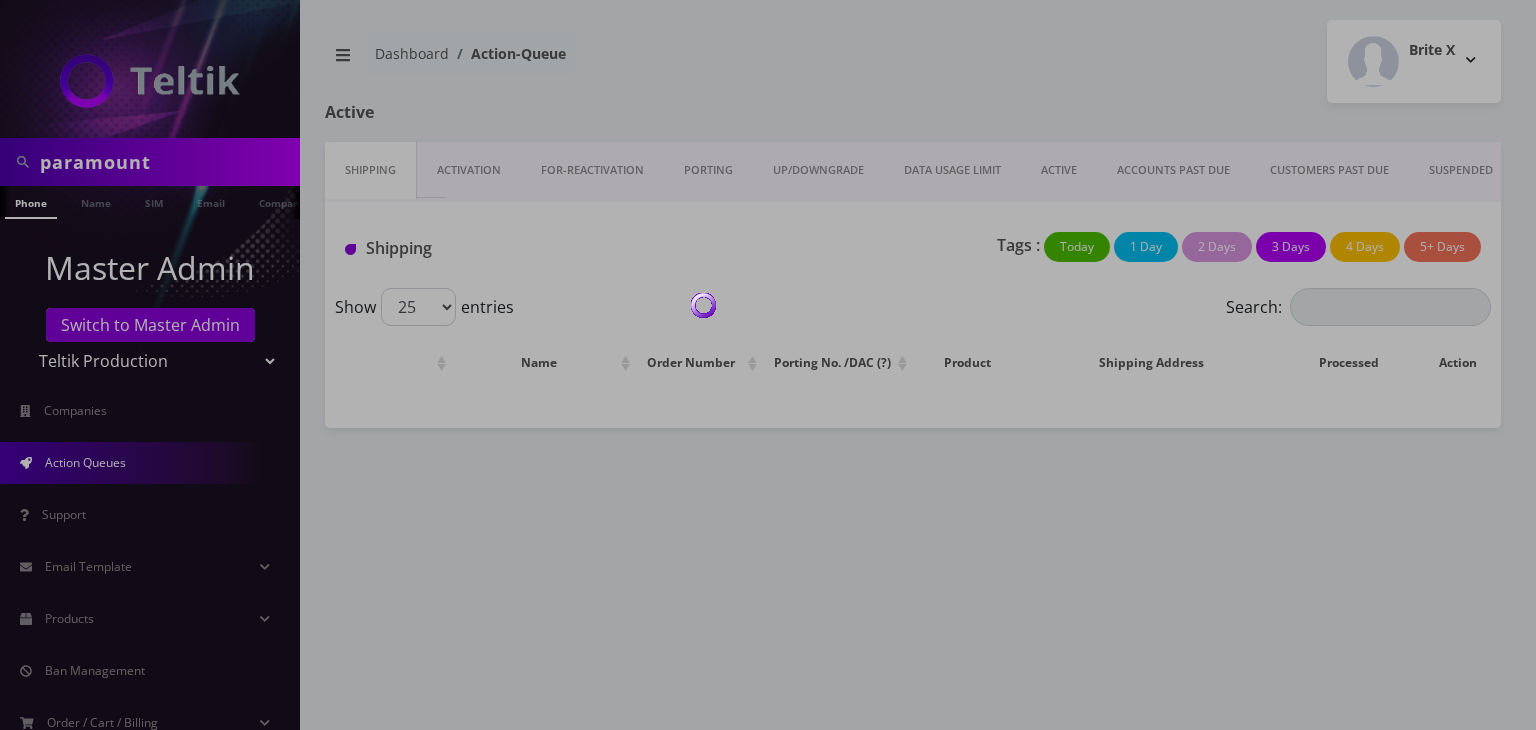 scroll, scrollTop: 0, scrollLeft: 0, axis: both 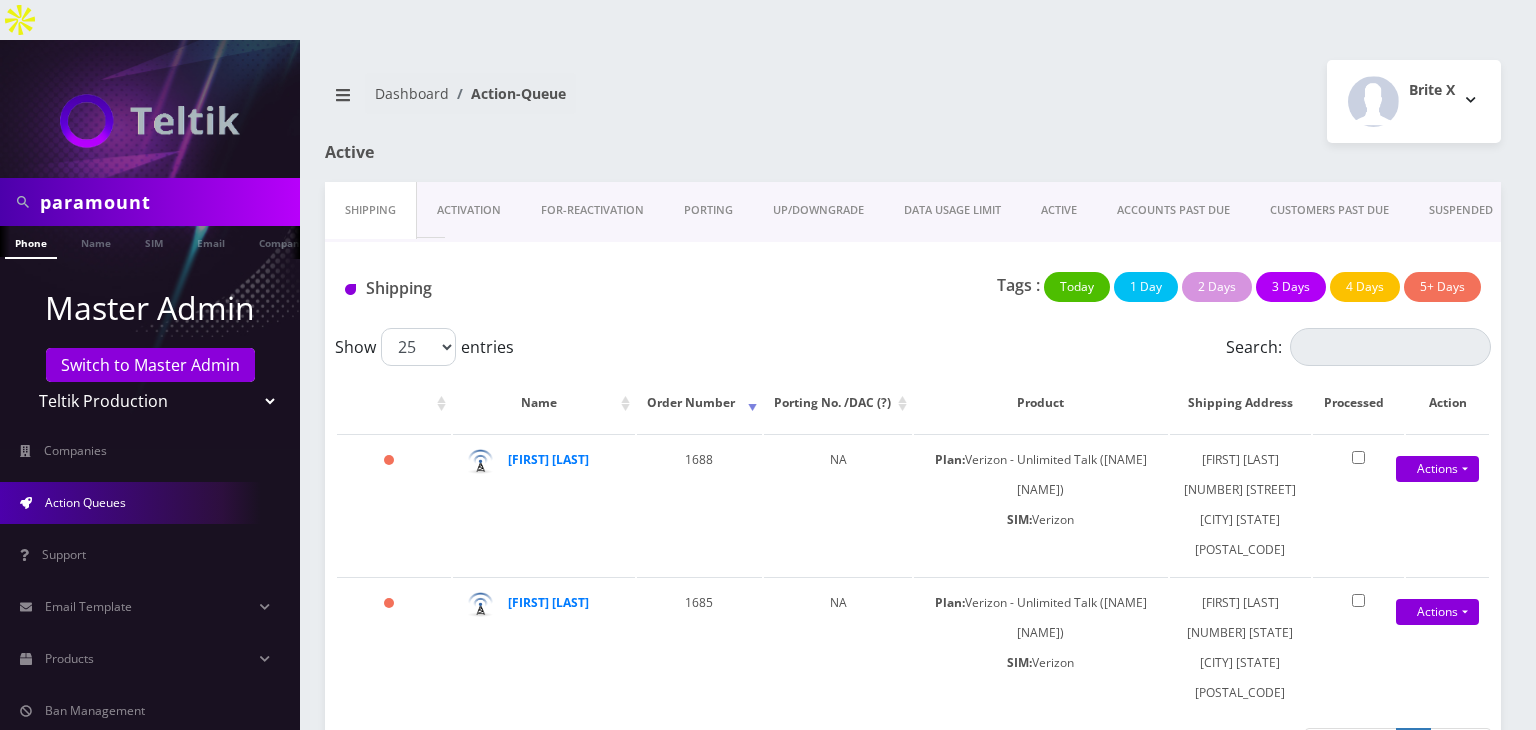 click on "Teltik Production
My Link Mobile
VennMobile
Unlimited Advanced LTE
Rexing Inc
DeafCell LLC
OneTouch GPS
Diamond Wireless LLC
All Choice Connect
Amcest Corp
IoT
Shluchim Assist
ConnectED Mobile
Innovative Communications
Home Away Secure
SIM Call Connecten Internet Rauch" at bounding box center [150, 401] 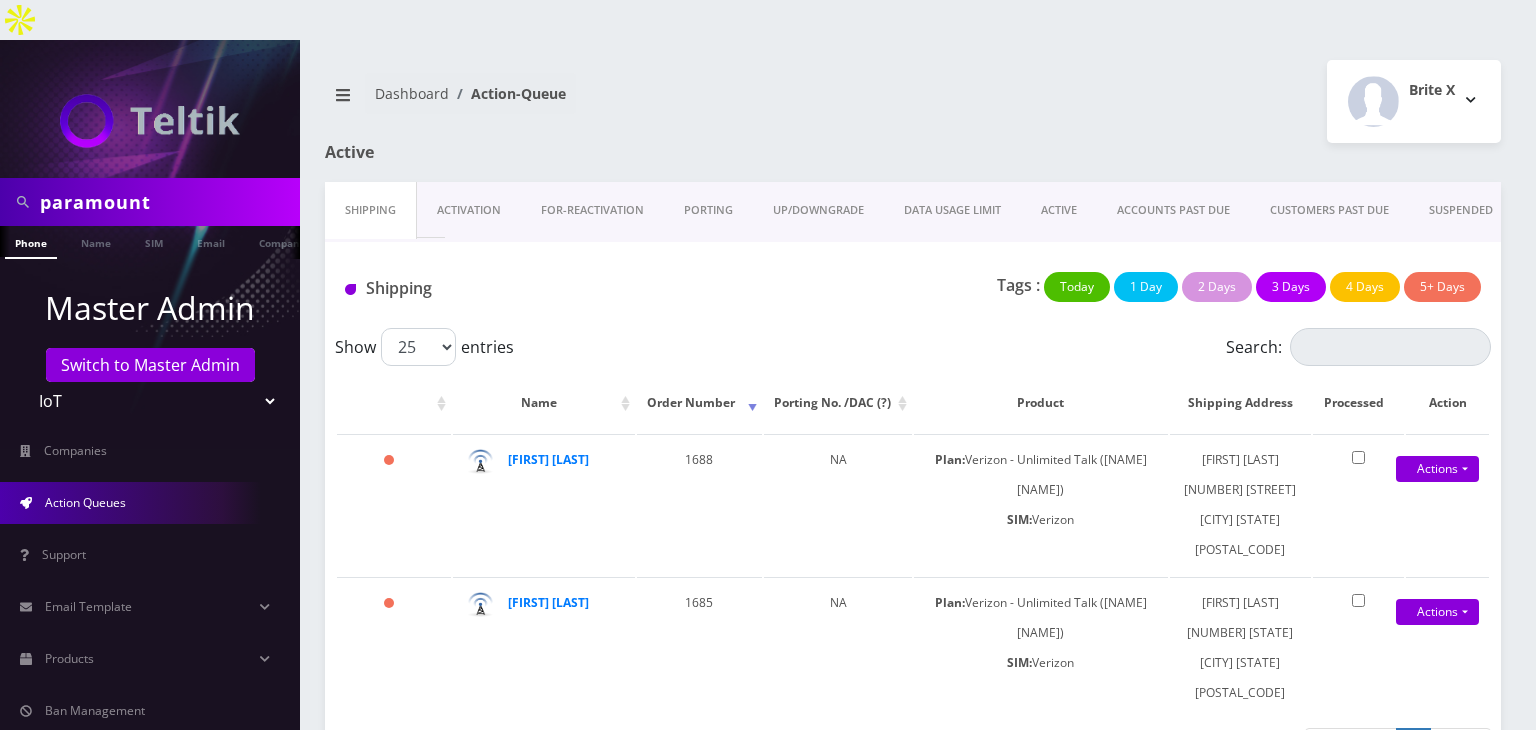 click on "Teltik Production
My Link Mobile
VennMobile
Unlimited Advanced LTE
Rexing Inc
DeafCell LLC
OneTouch GPS
Diamond Wireless LLC
All Choice Connect
Amcest Corp
IoT
Shluchim Assist
ConnectED Mobile
Innovative Communications
Home Away Secure
SIM Call Connecten Internet Rauch" at bounding box center (150, 401) 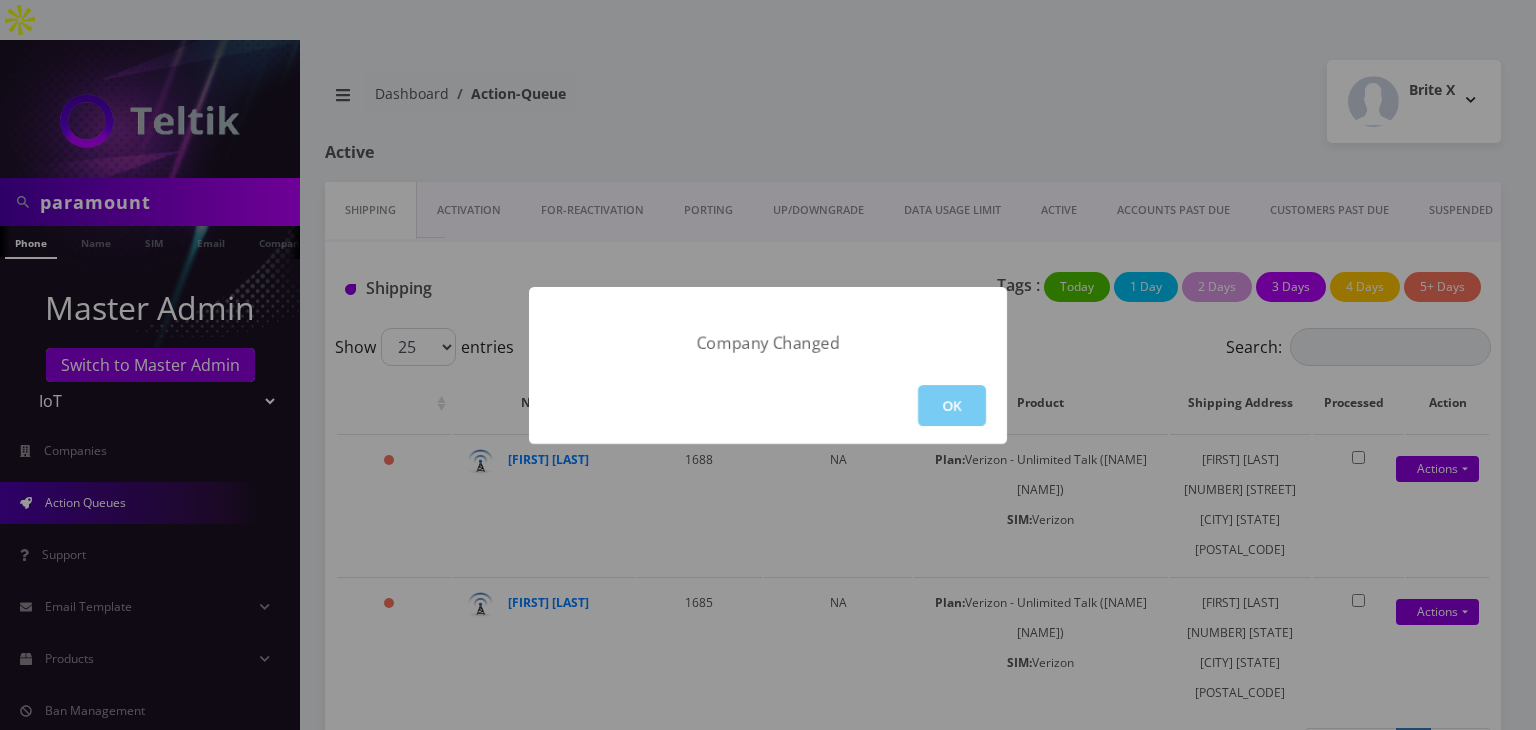 click on "OK" at bounding box center [952, 405] 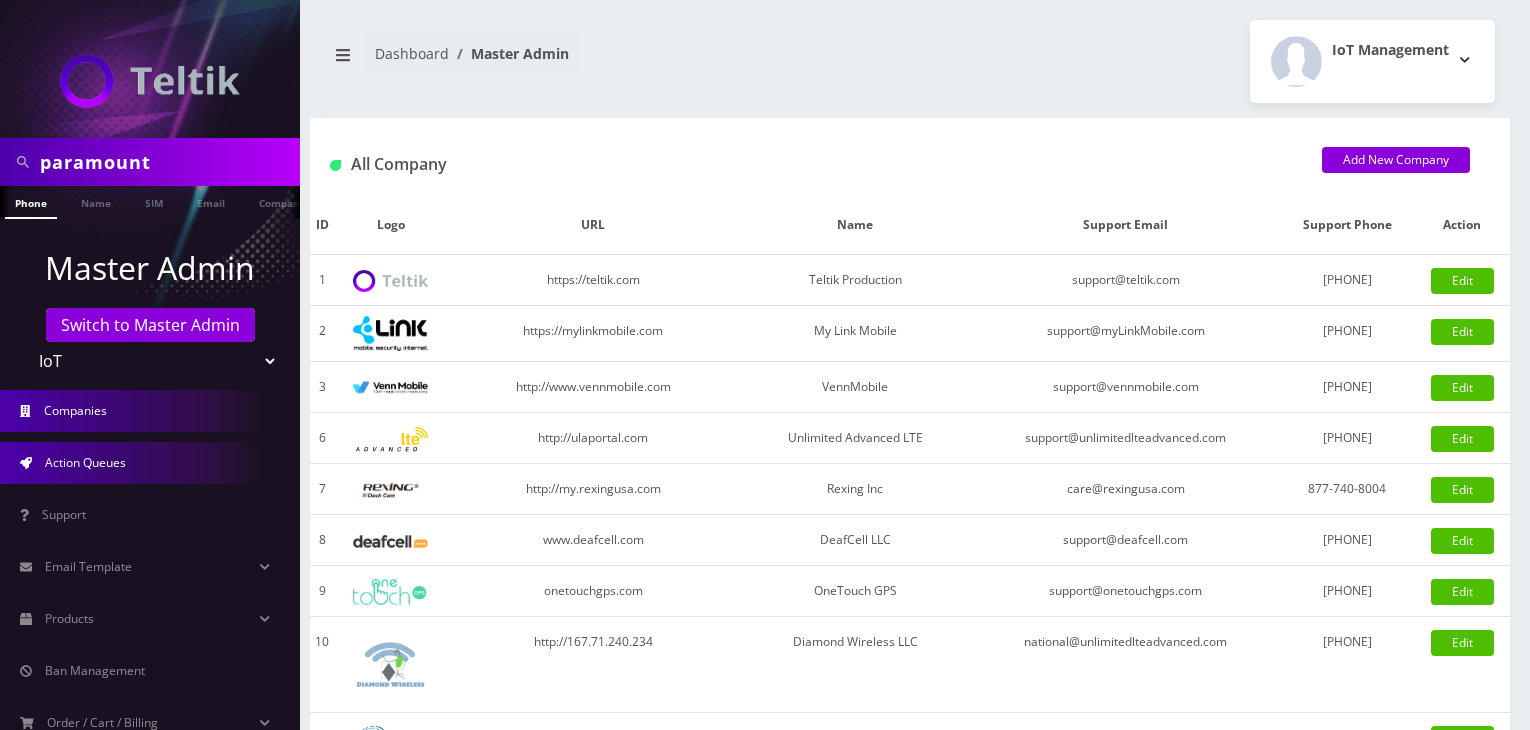 scroll, scrollTop: 0, scrollLeft: 0, axis: both 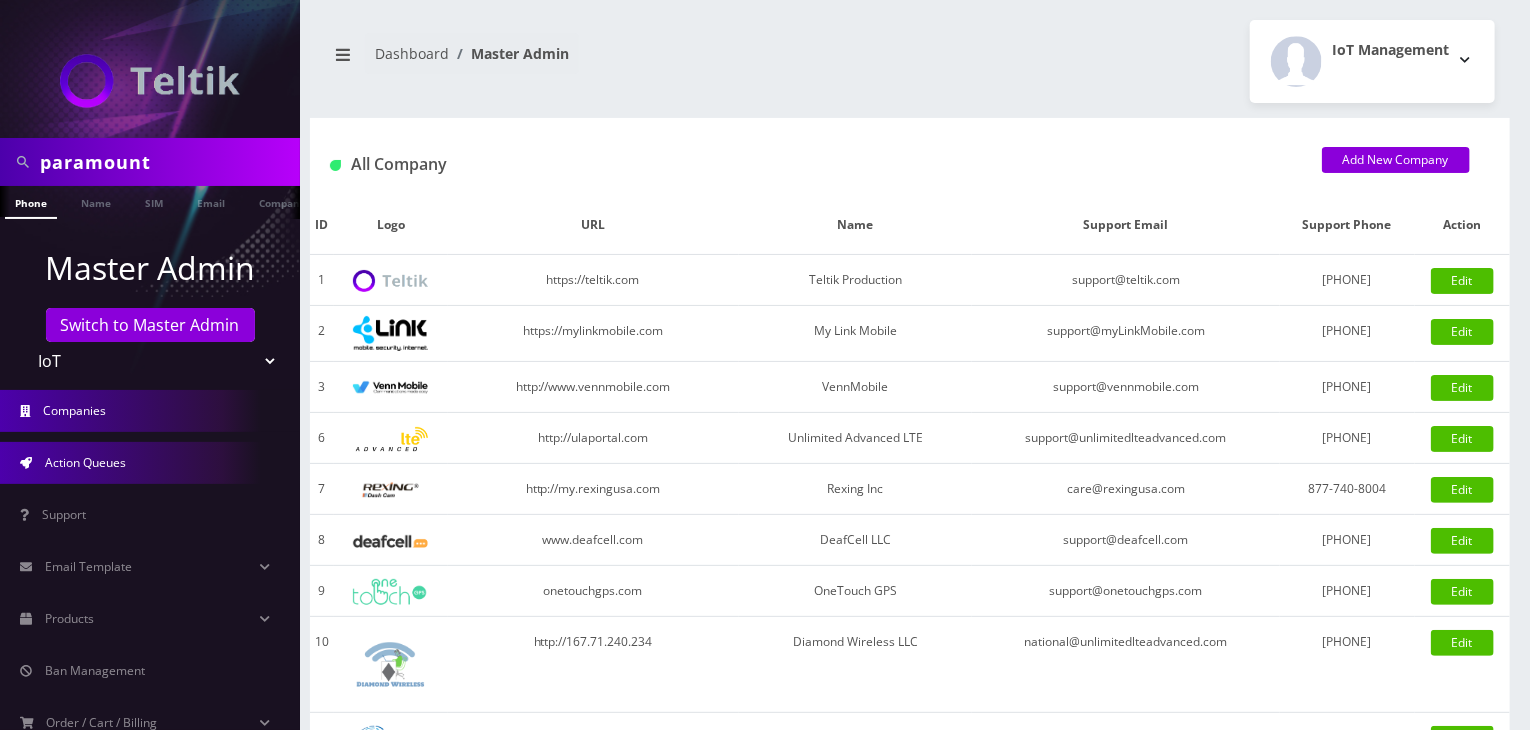 click on "Action Queues" at bounding box center (85, 462) 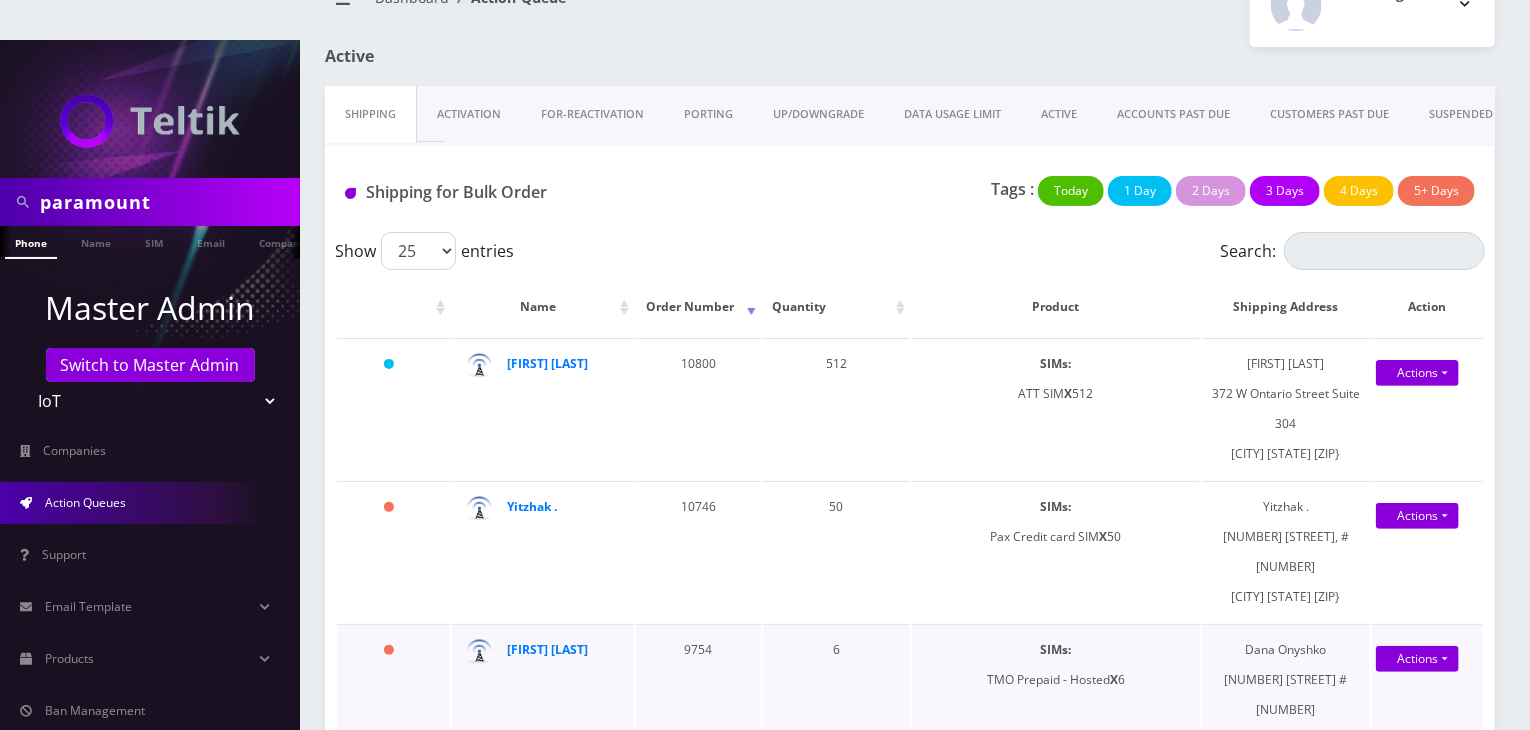 scroll, scrollTop: 200, scrollLeft: 0, axis: vertical 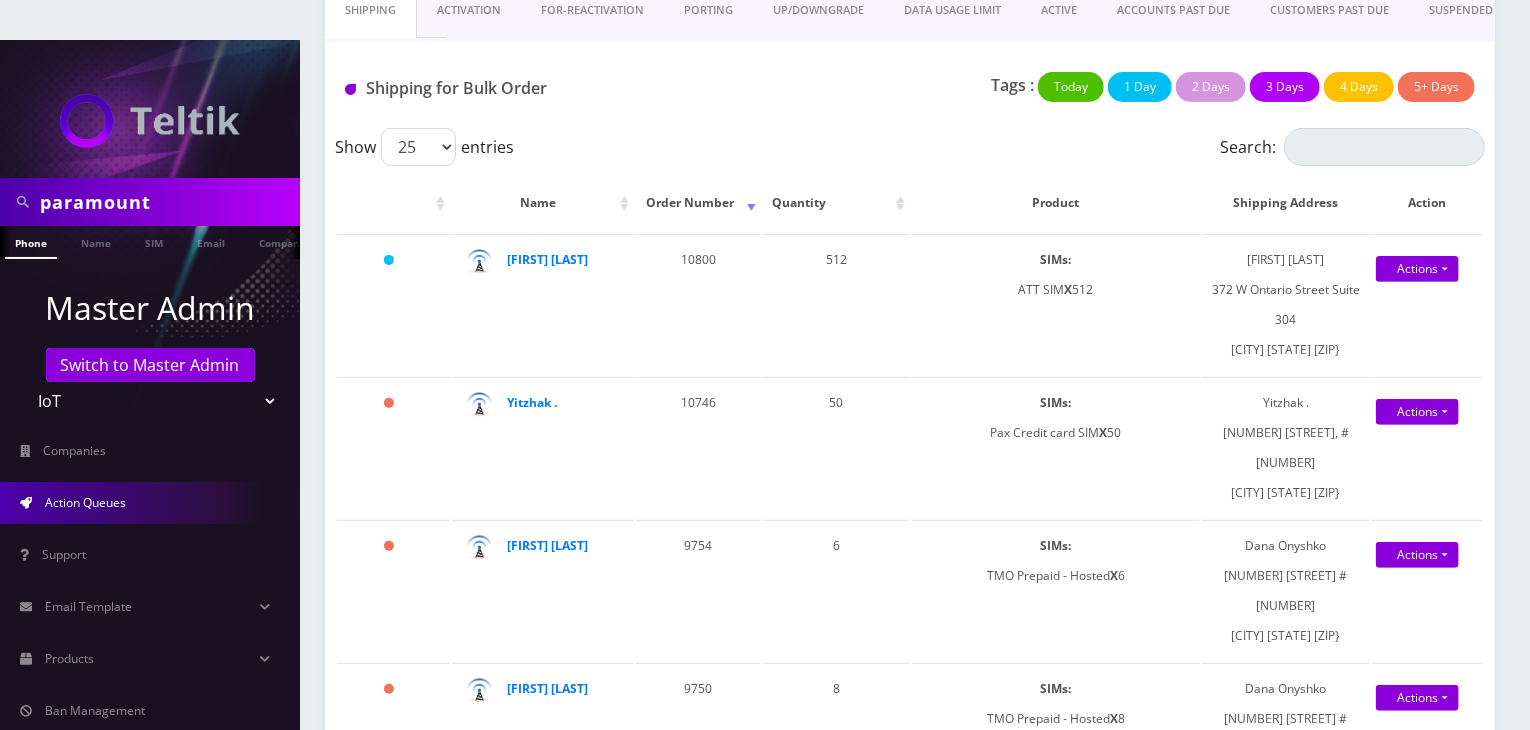 drag, startPoint x: 164, startPoint y: 169, endPoint x: 2, endPoint y: 138, distance: 164.93938 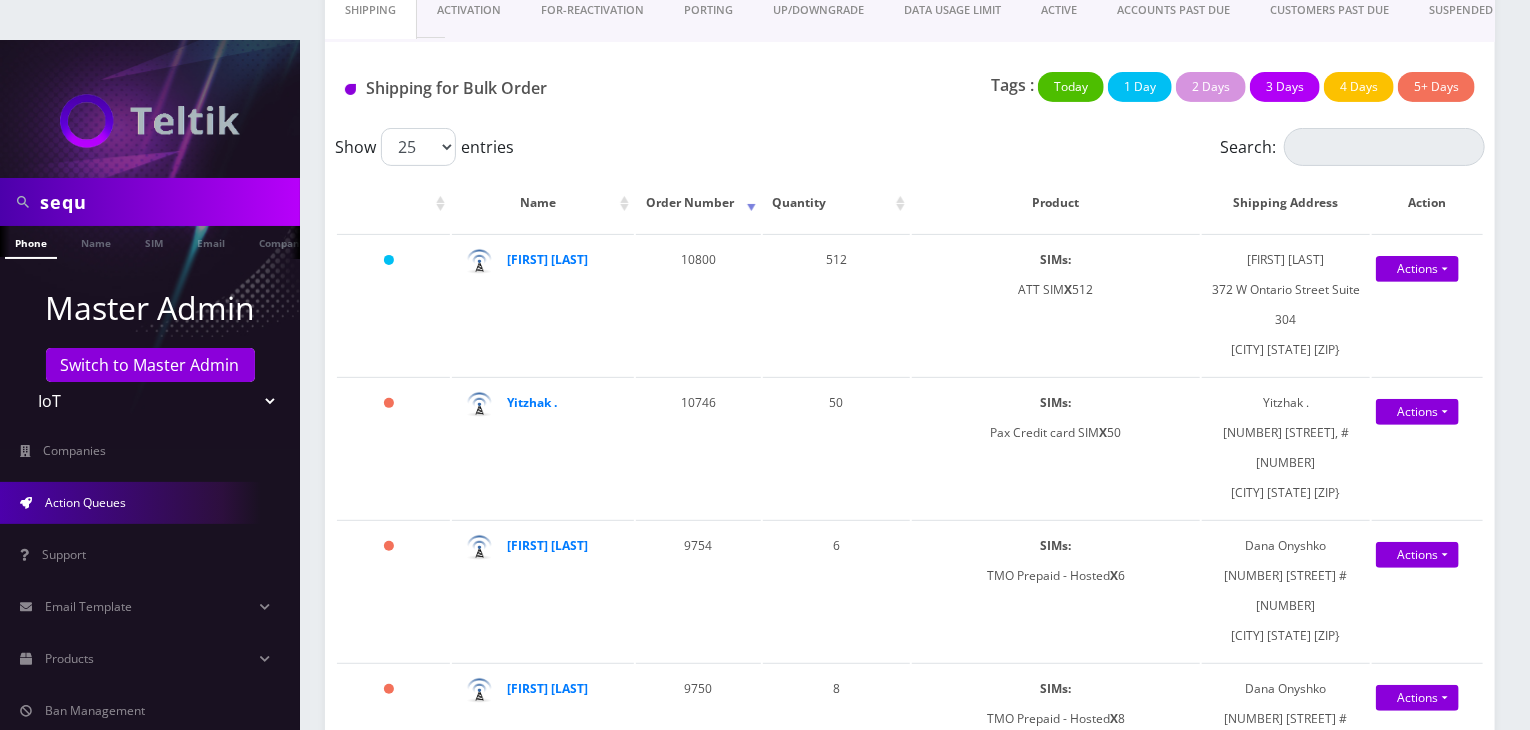 type on "sequoi" 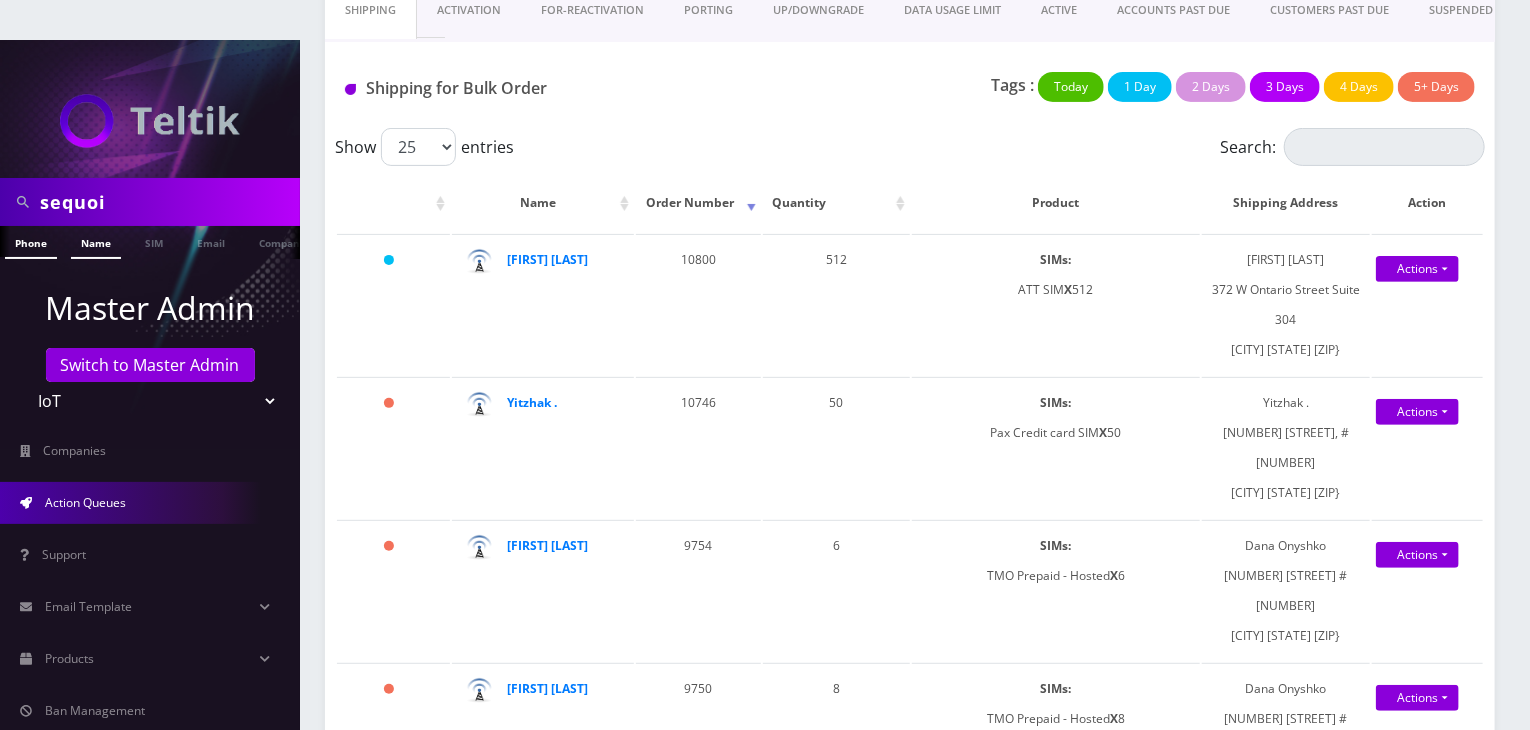 click on "Name" at bounding box center [96, 242] 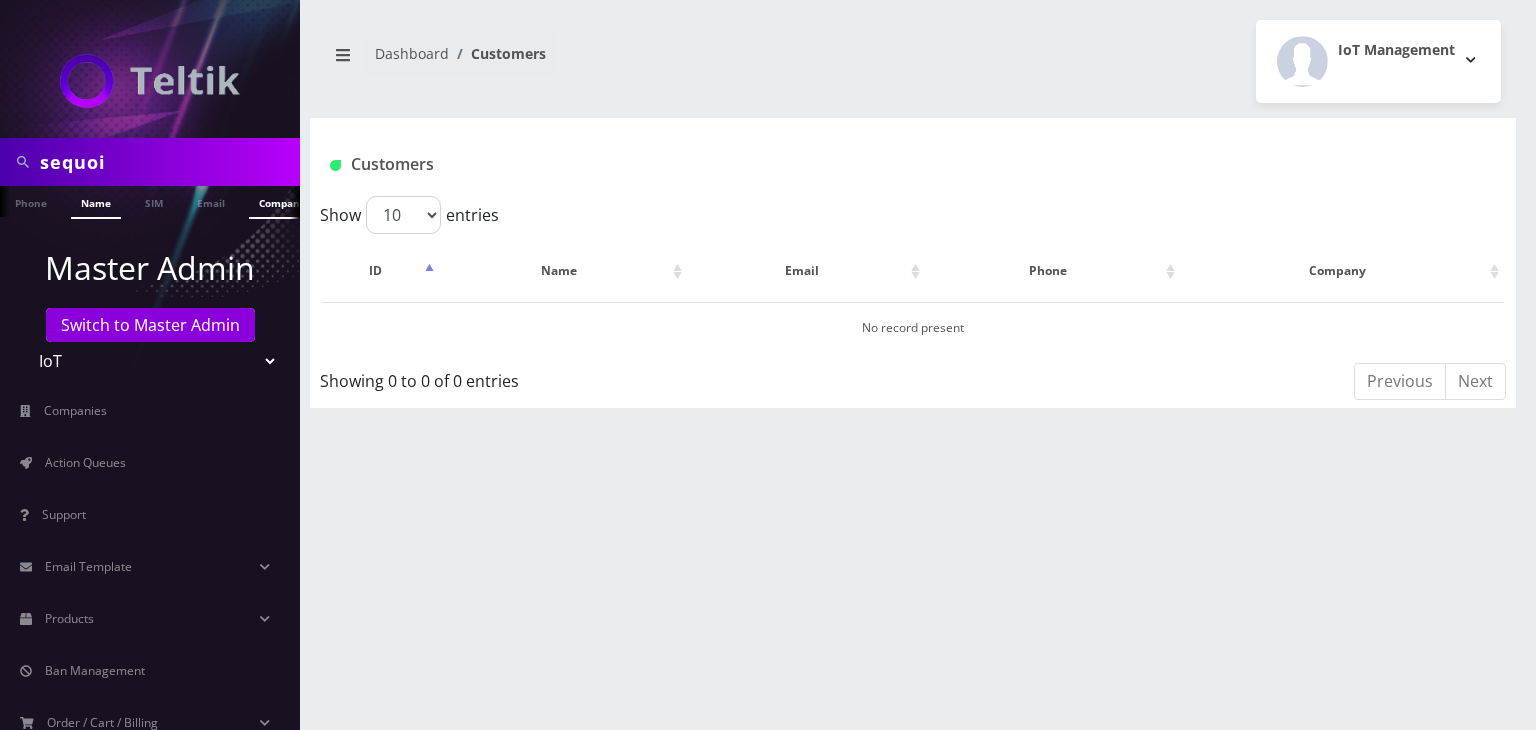 scroll, scrollTop: 0, scrollLeft: 0, axis: both 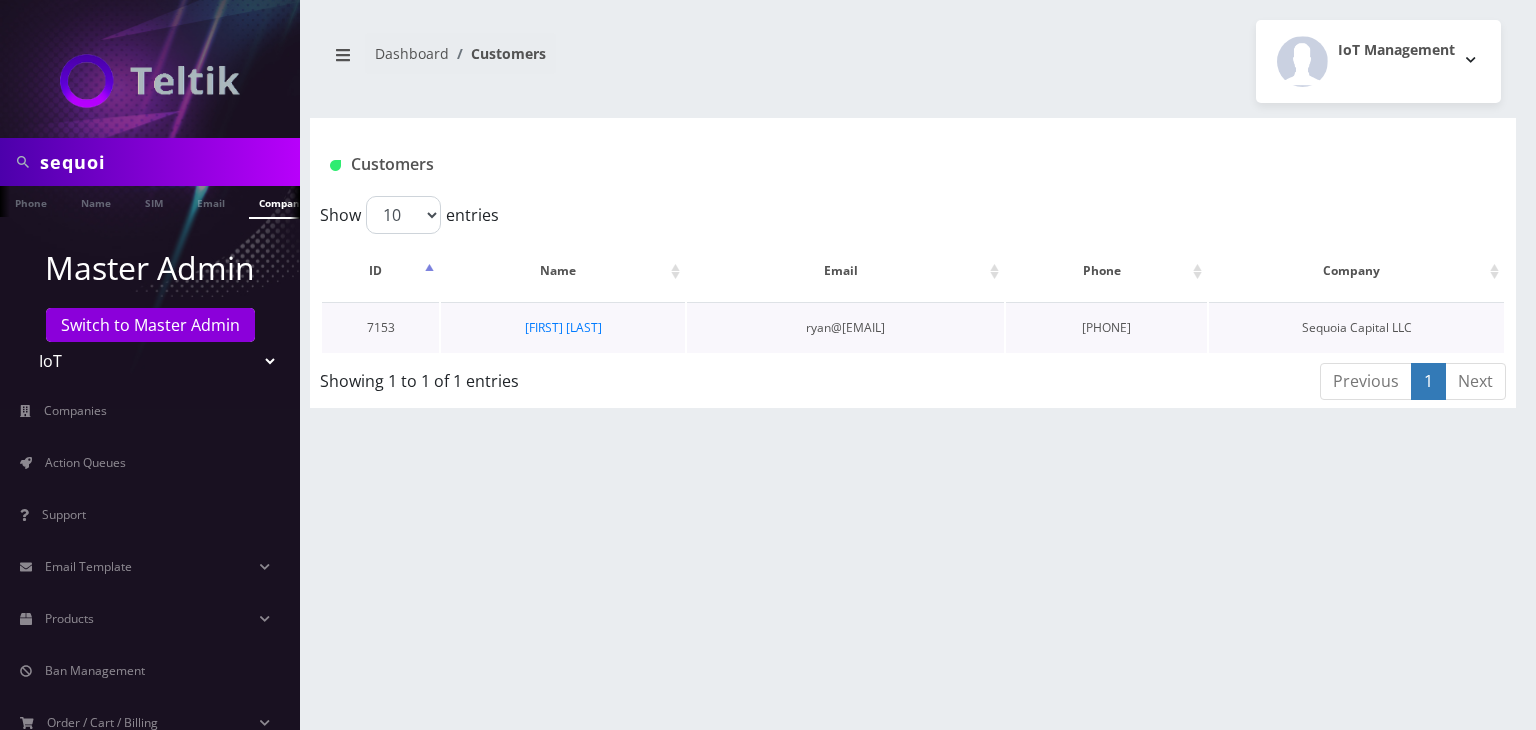 click on "[FIRST] [LAST]" at bounding box center (563, 327) 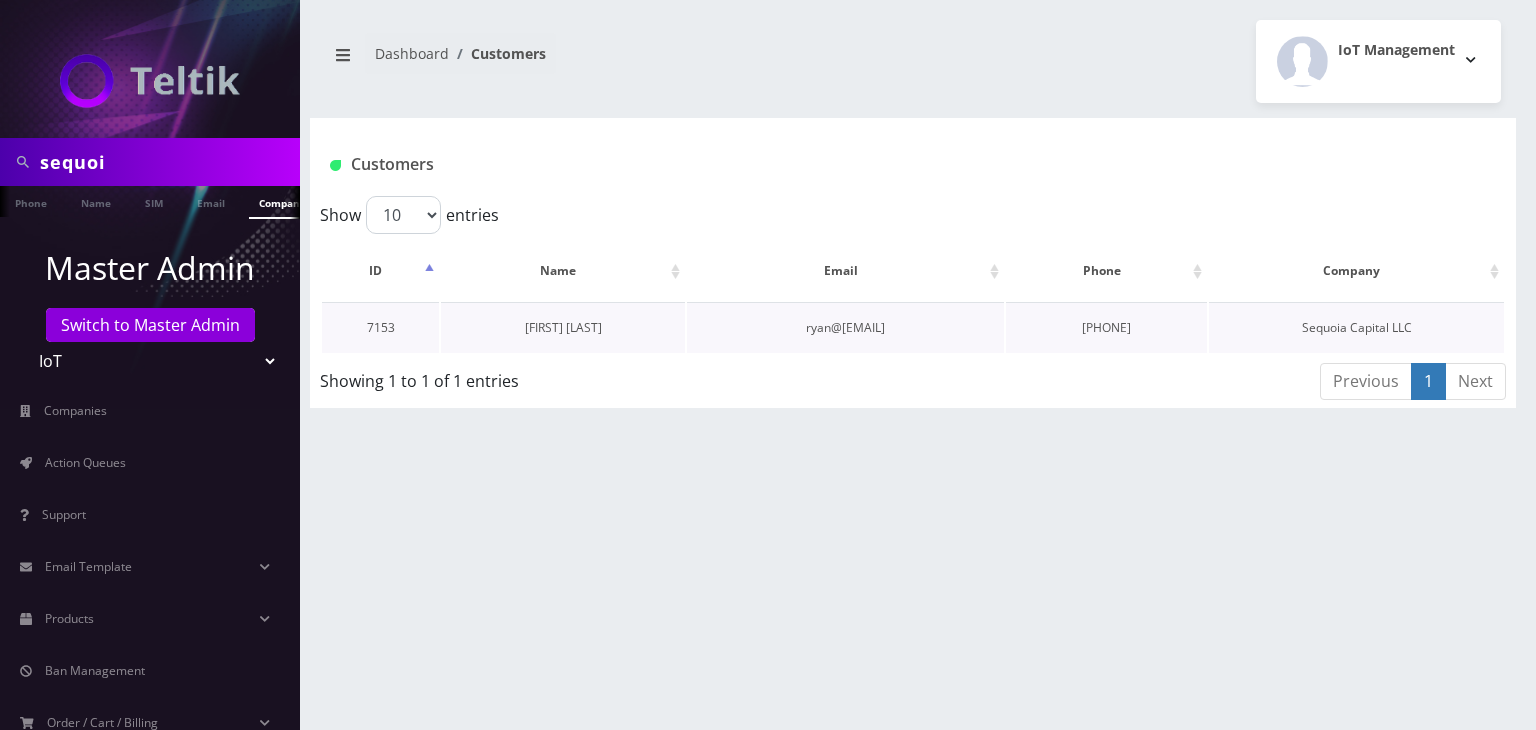 click on "[FIRST] [LAST]" at bounding box center [563, 327] 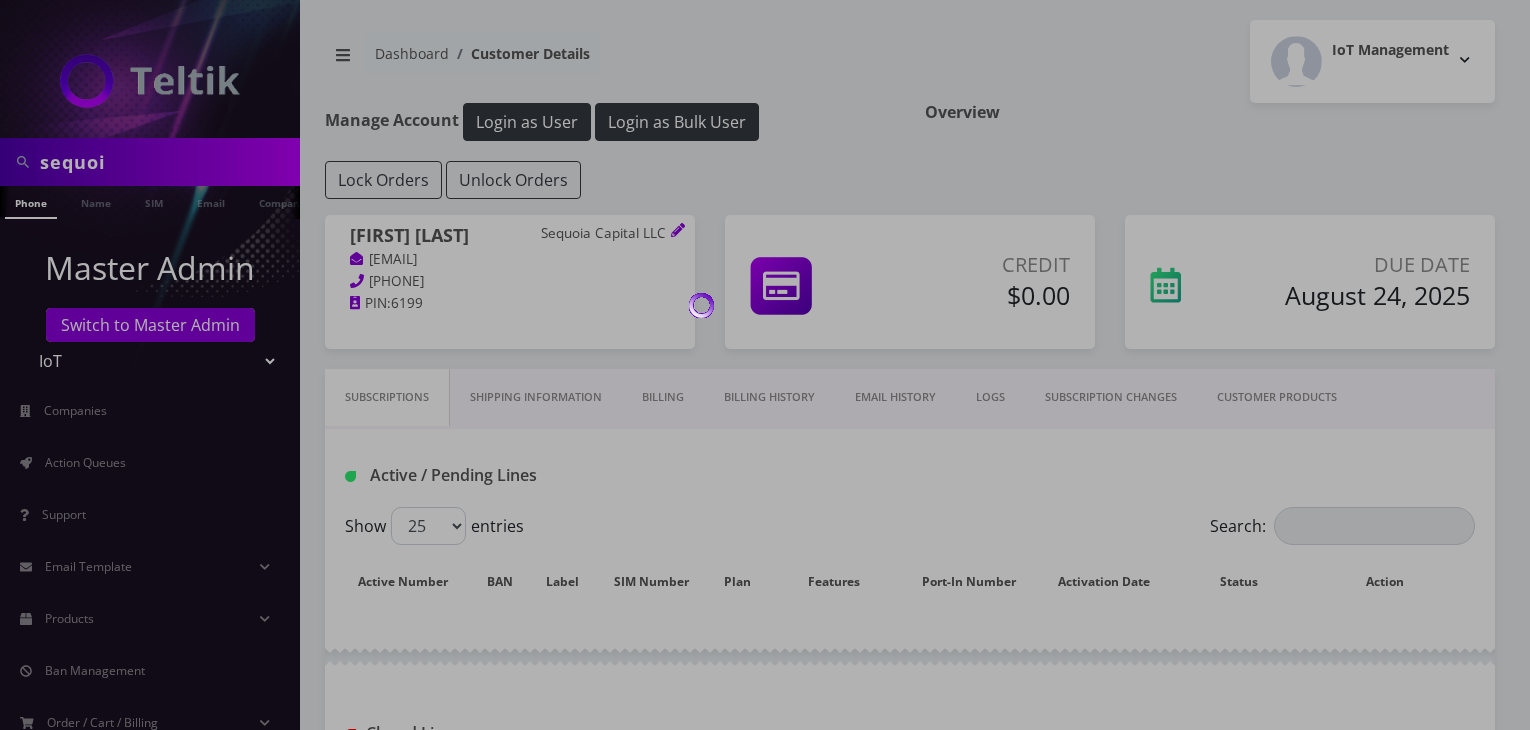 scroll, scrollTop: 0, scrollLeft: 0, axis: both 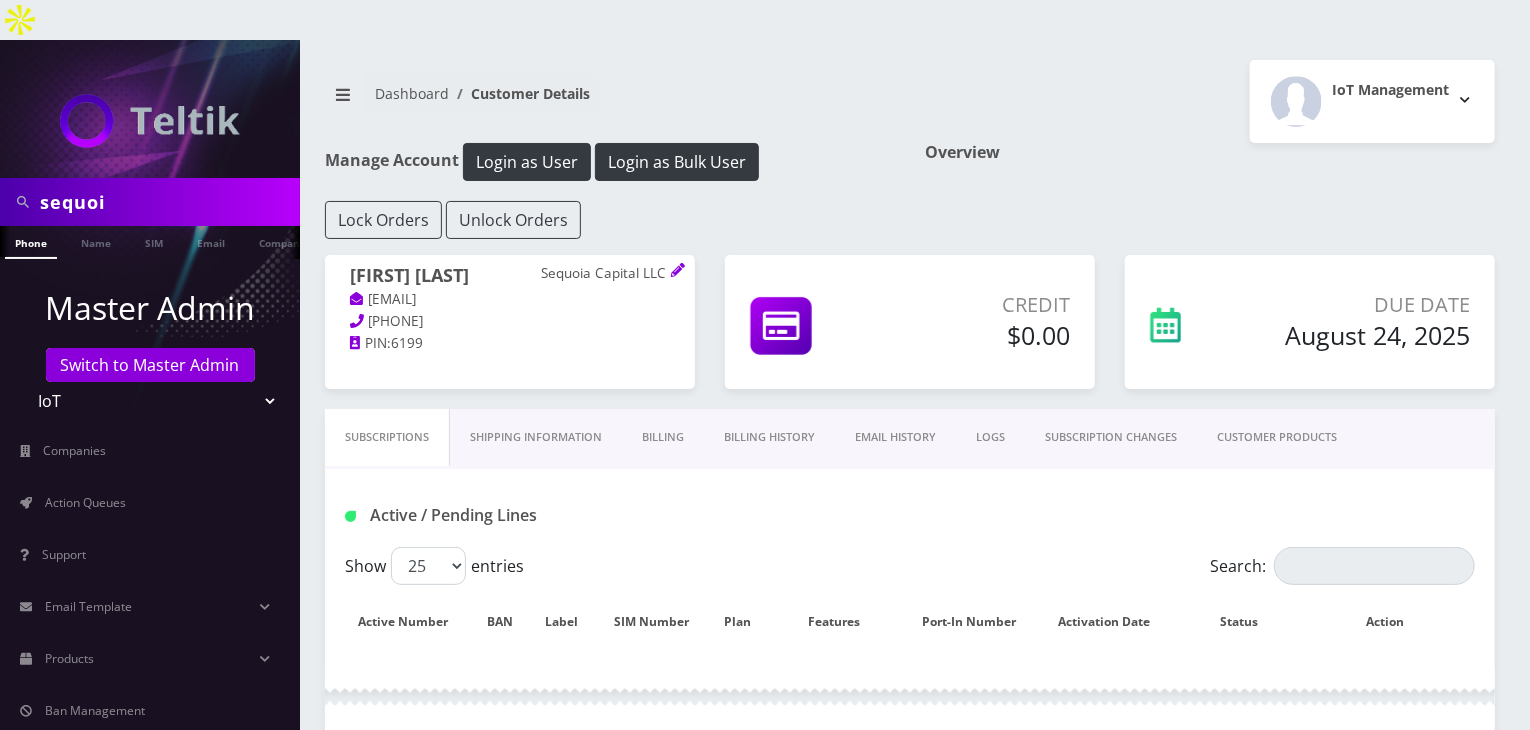 click on "CUSTOMER PRODUCTS" at bounding box center [1277, 437] 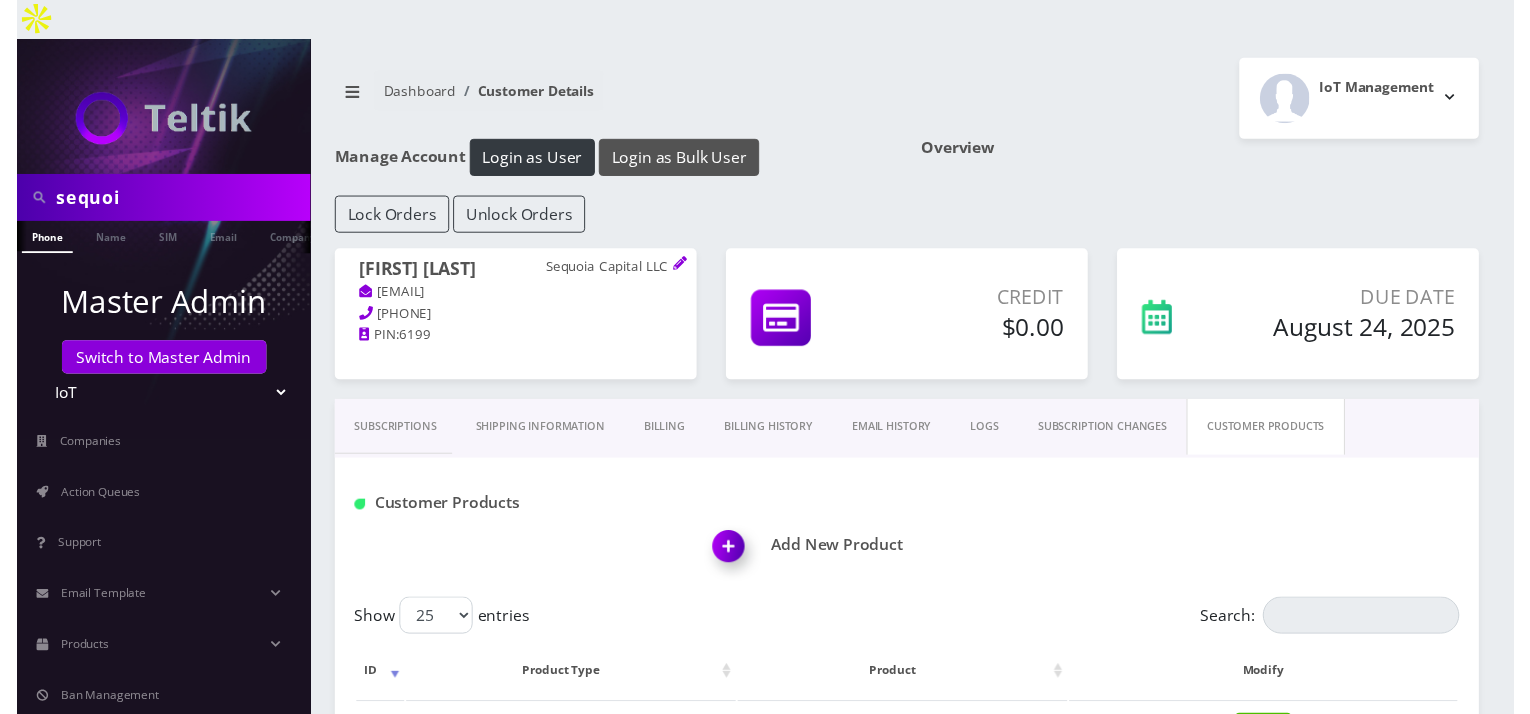 scroll, scrollTop: 0, scrollLeft: 0, axis: both 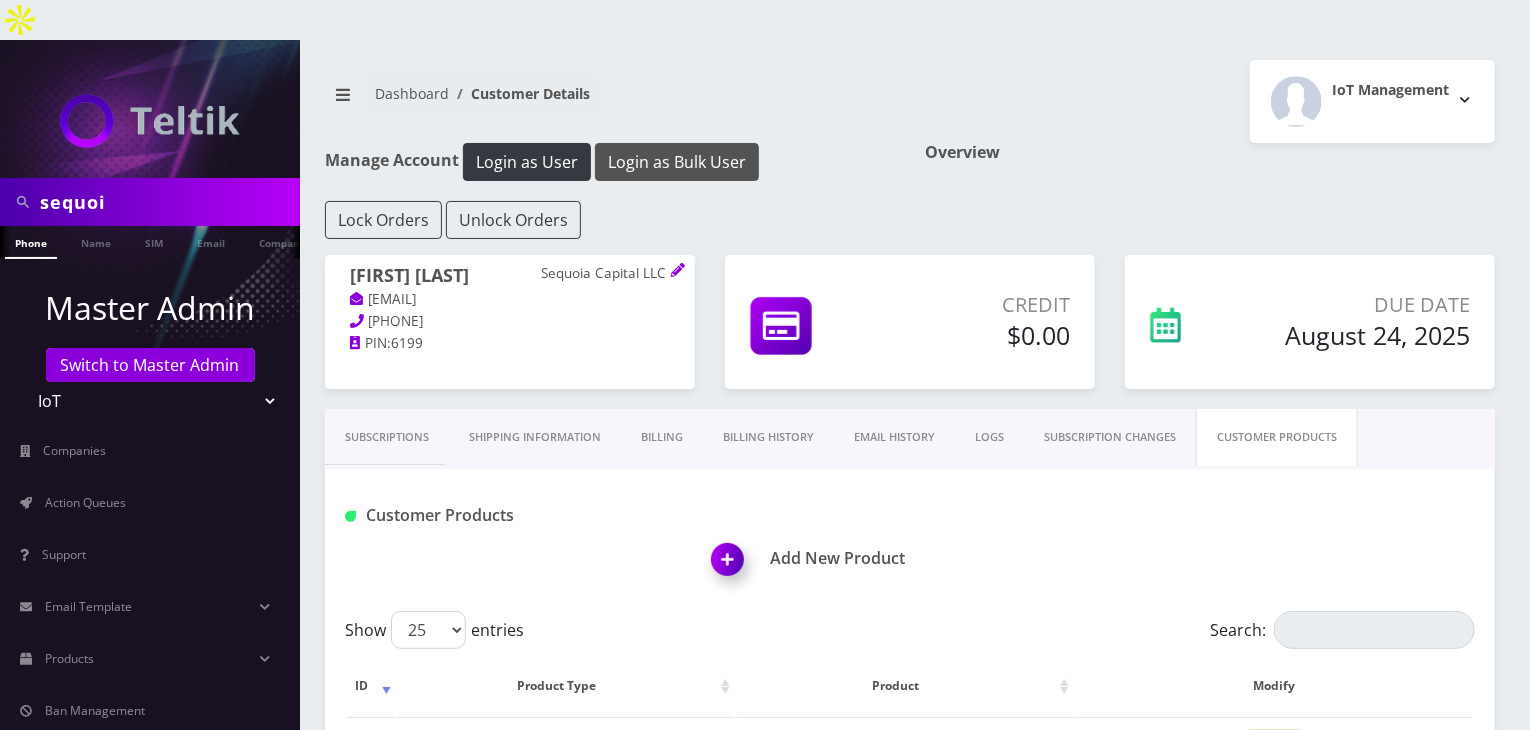click on "Login as Bulk User" at bounding box center (677, 162) 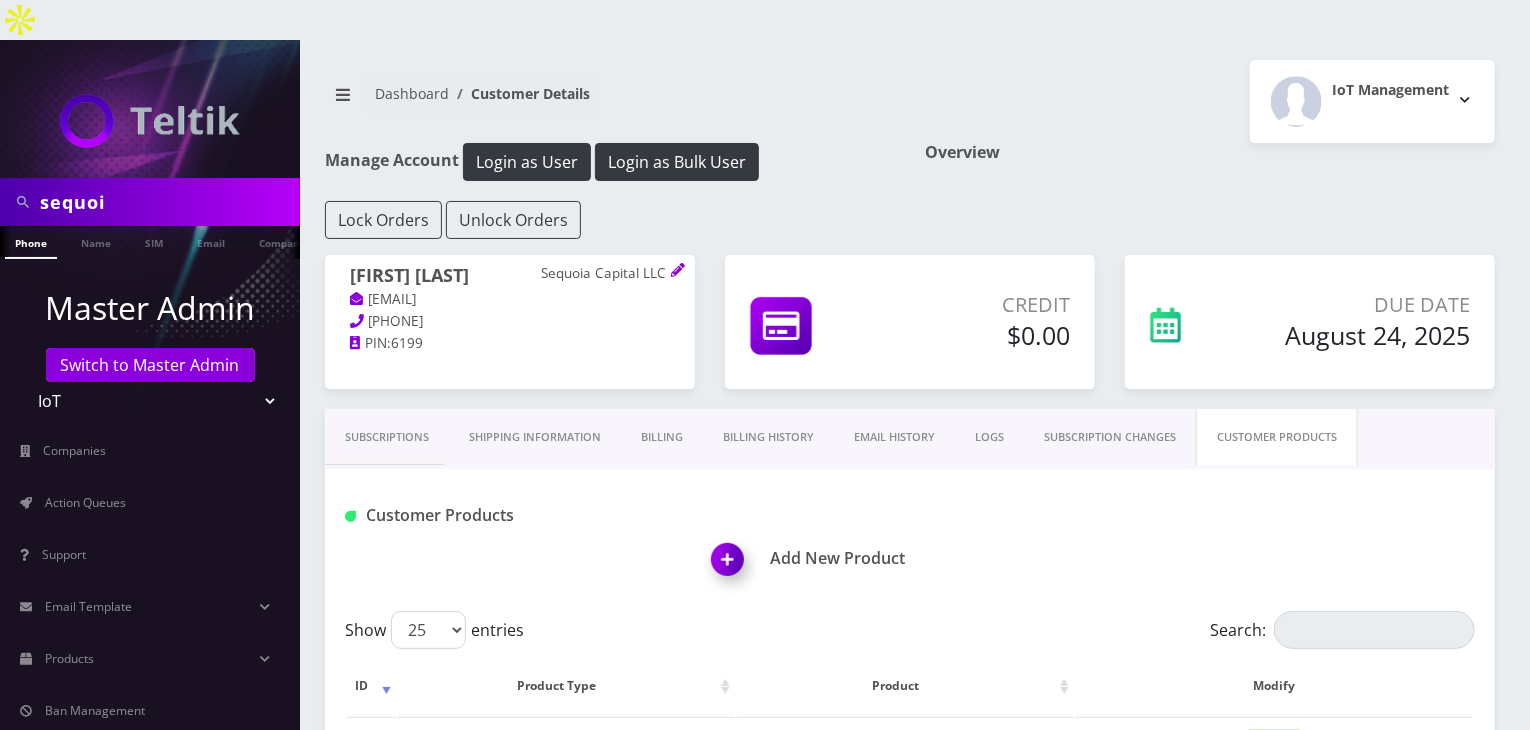 click on "Billing History" at bounding box center [768, 437] 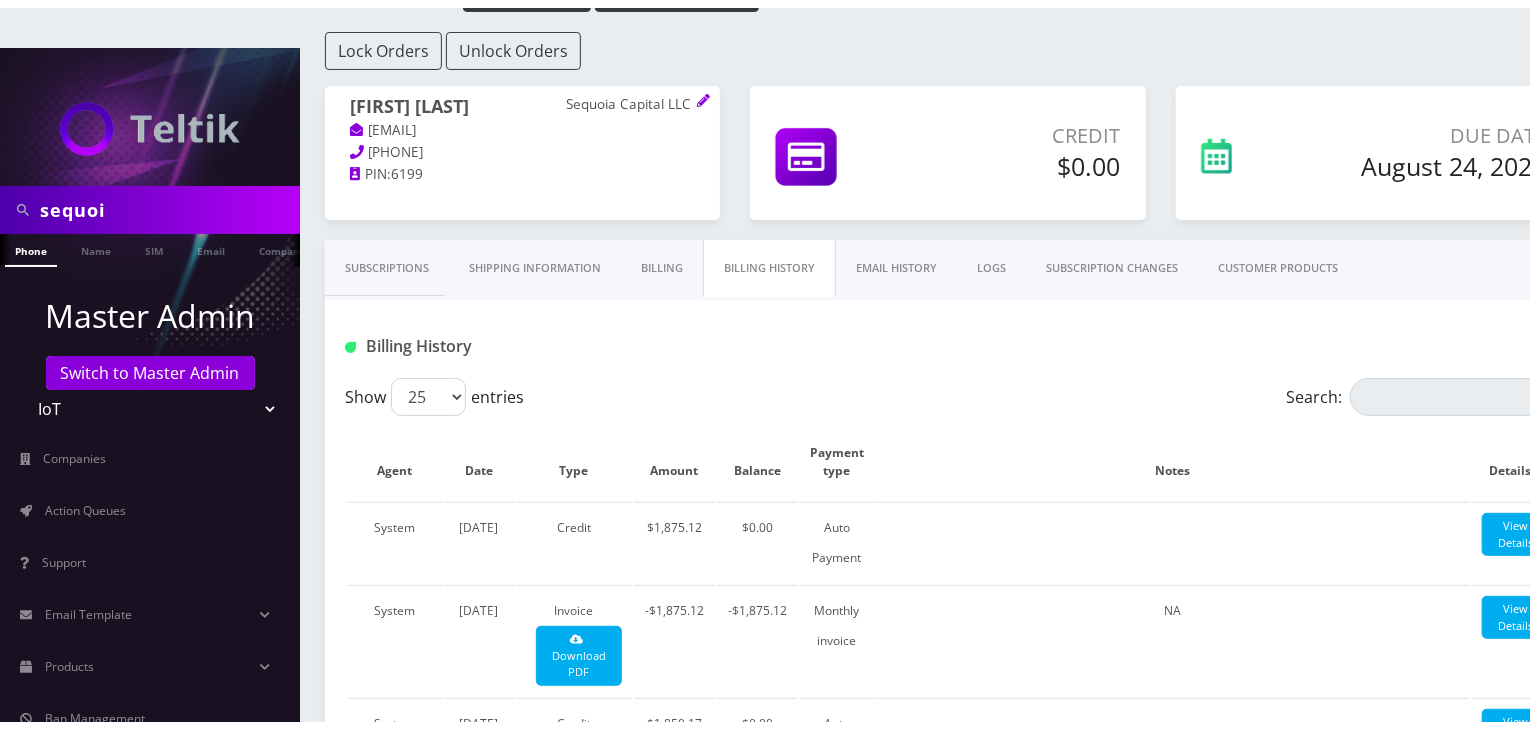 scroll, scrollTop: 200, scrollLeft: 0, axis: vertical 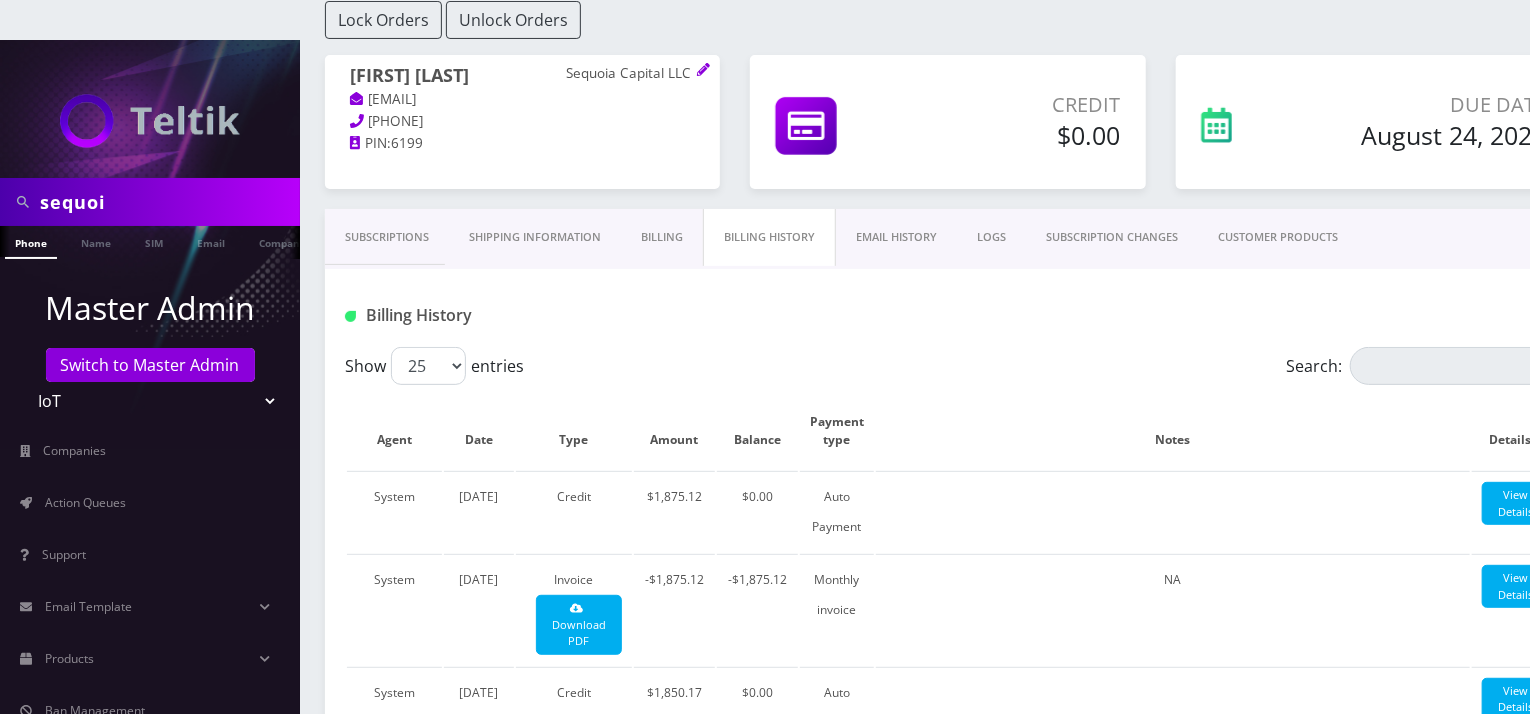 click on "Subscriptions" at bounding box center (387, 237) 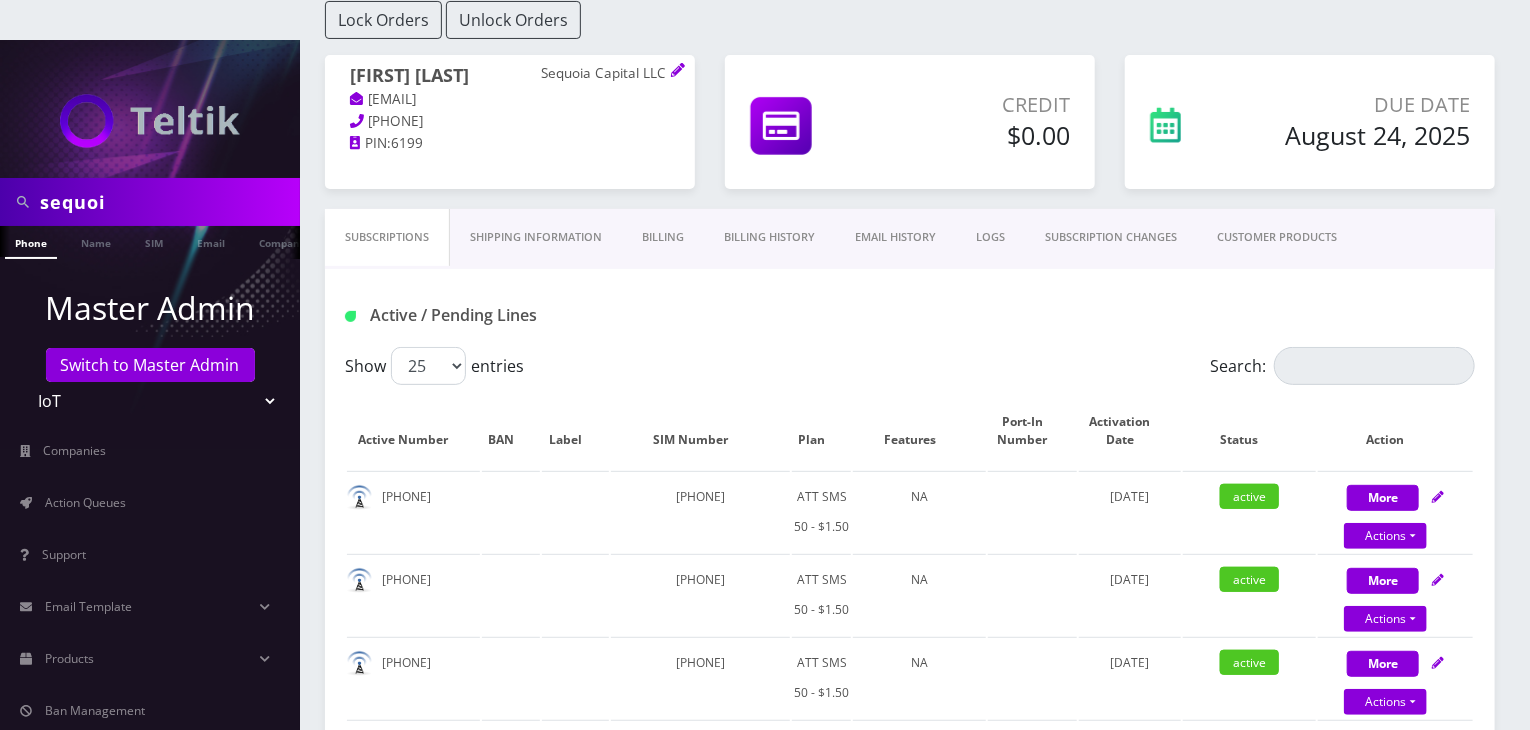 click on "Billing History" at bounding box center [769, 237] 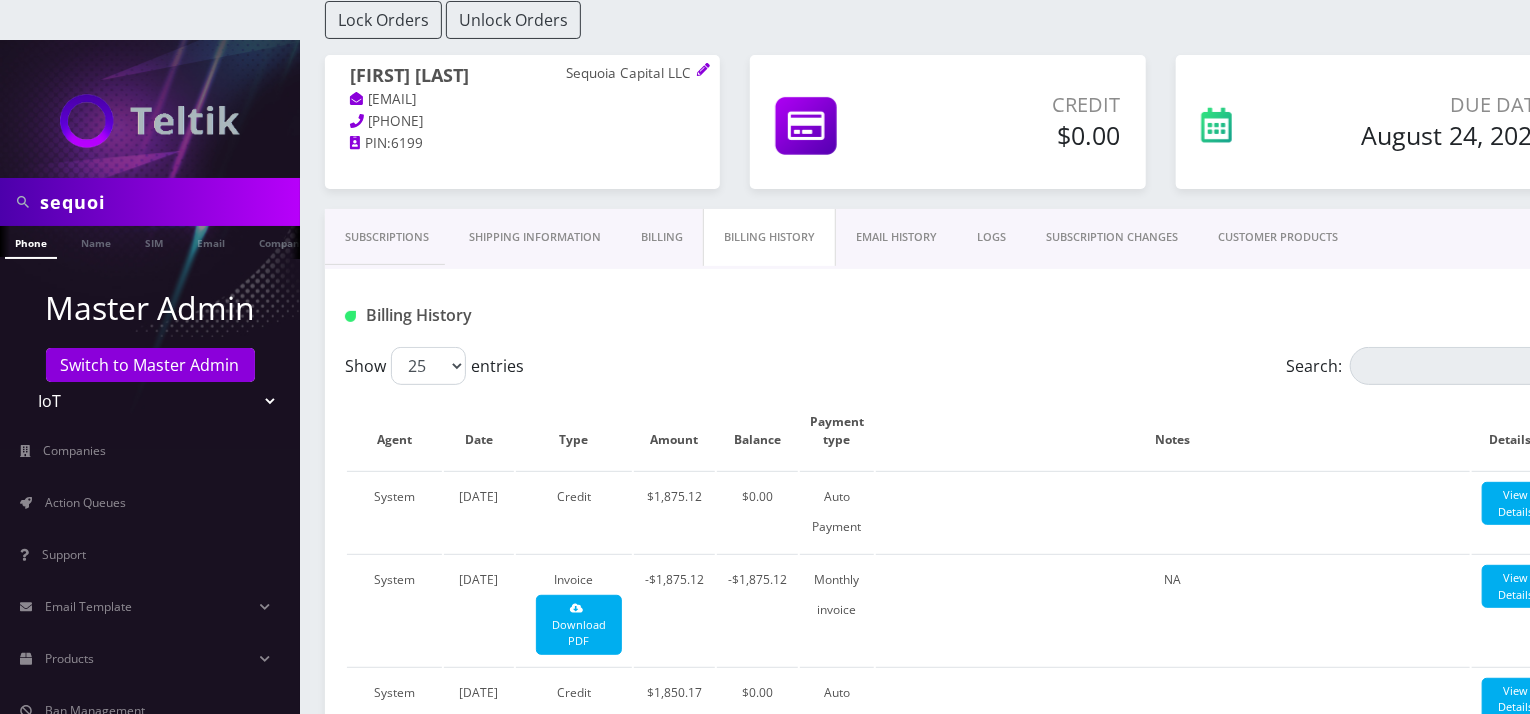 click on "Subscriptions" at bounding box center (387, 237) 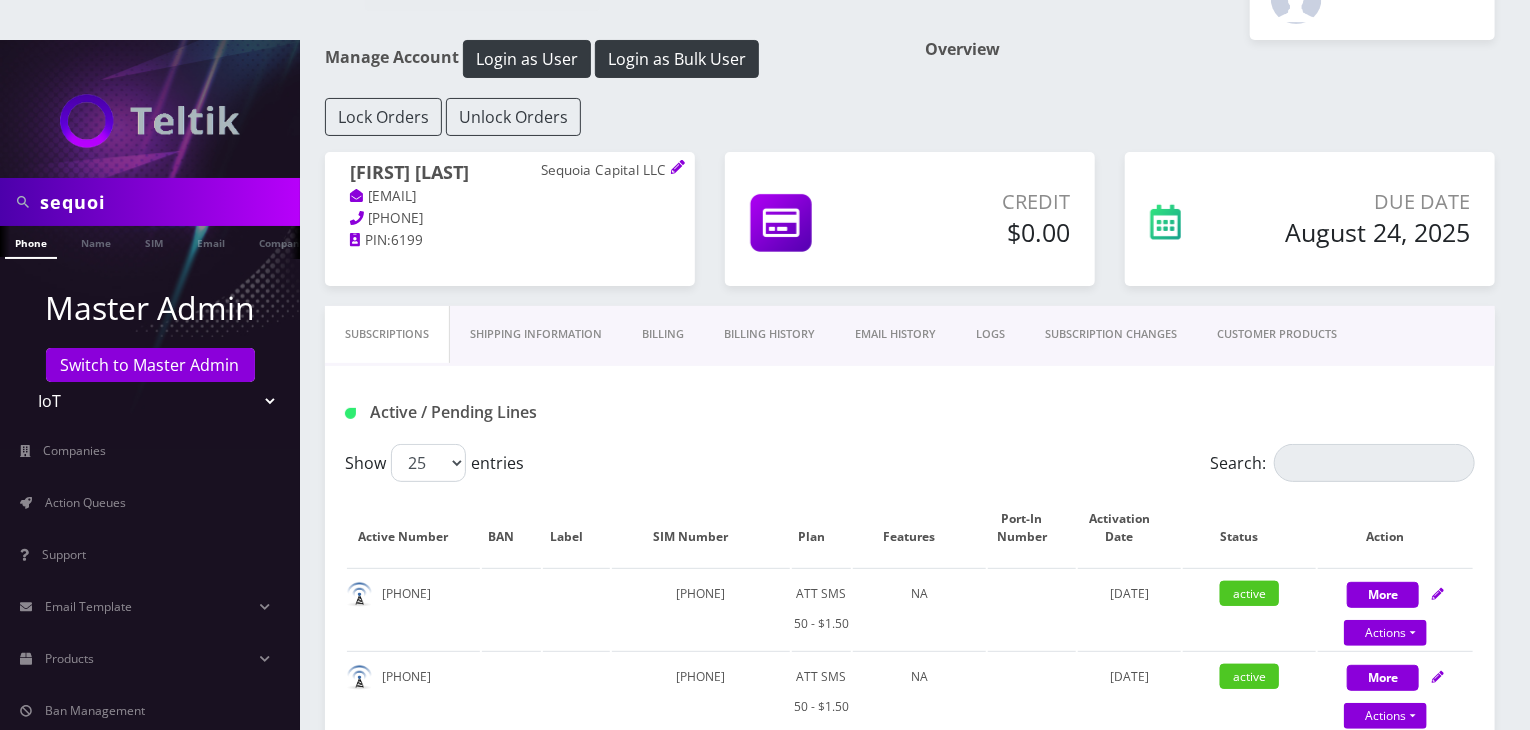 scroll, scrollTop: 0, scrollLeft: 0, axis: both 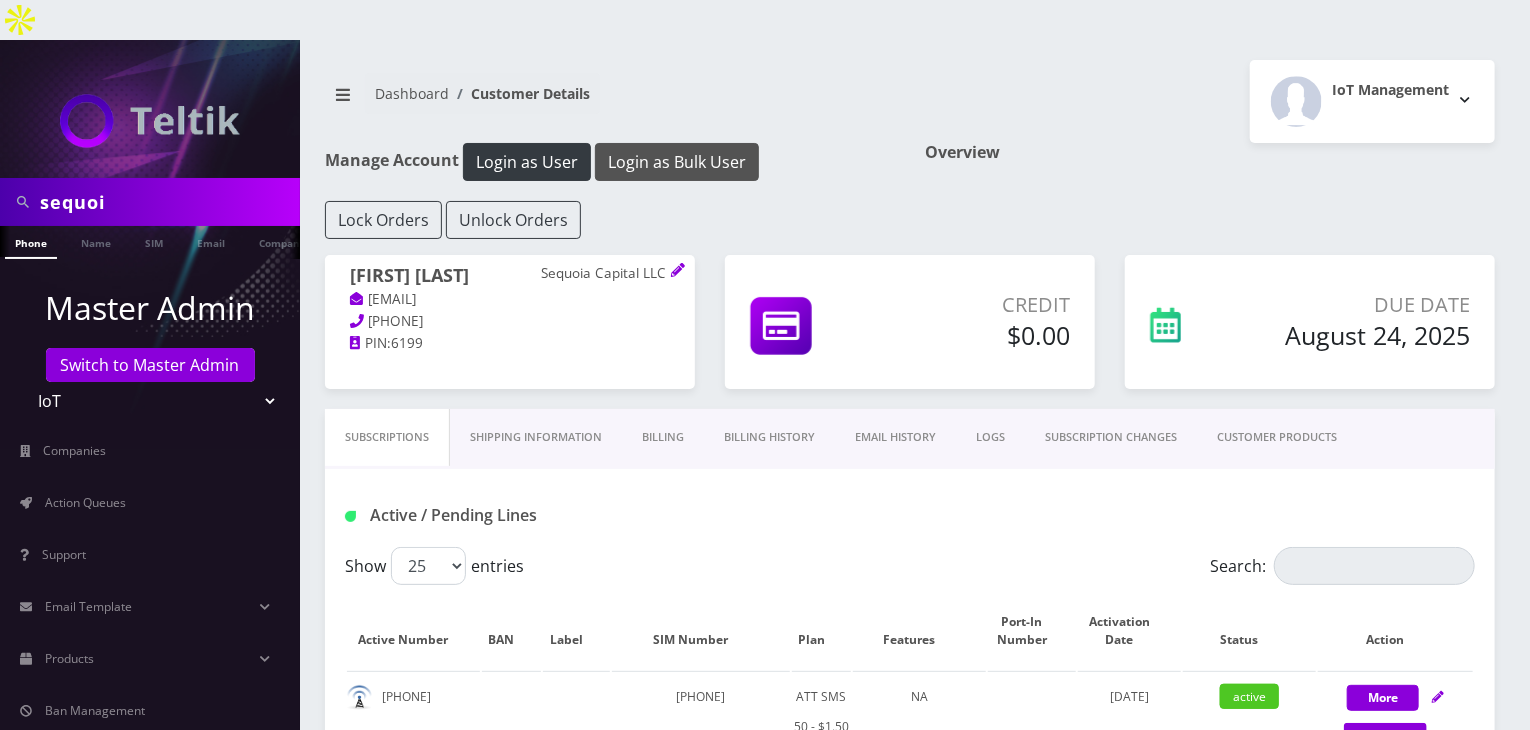 click on "Login as Bulk User" at bounding box center [677, 162] 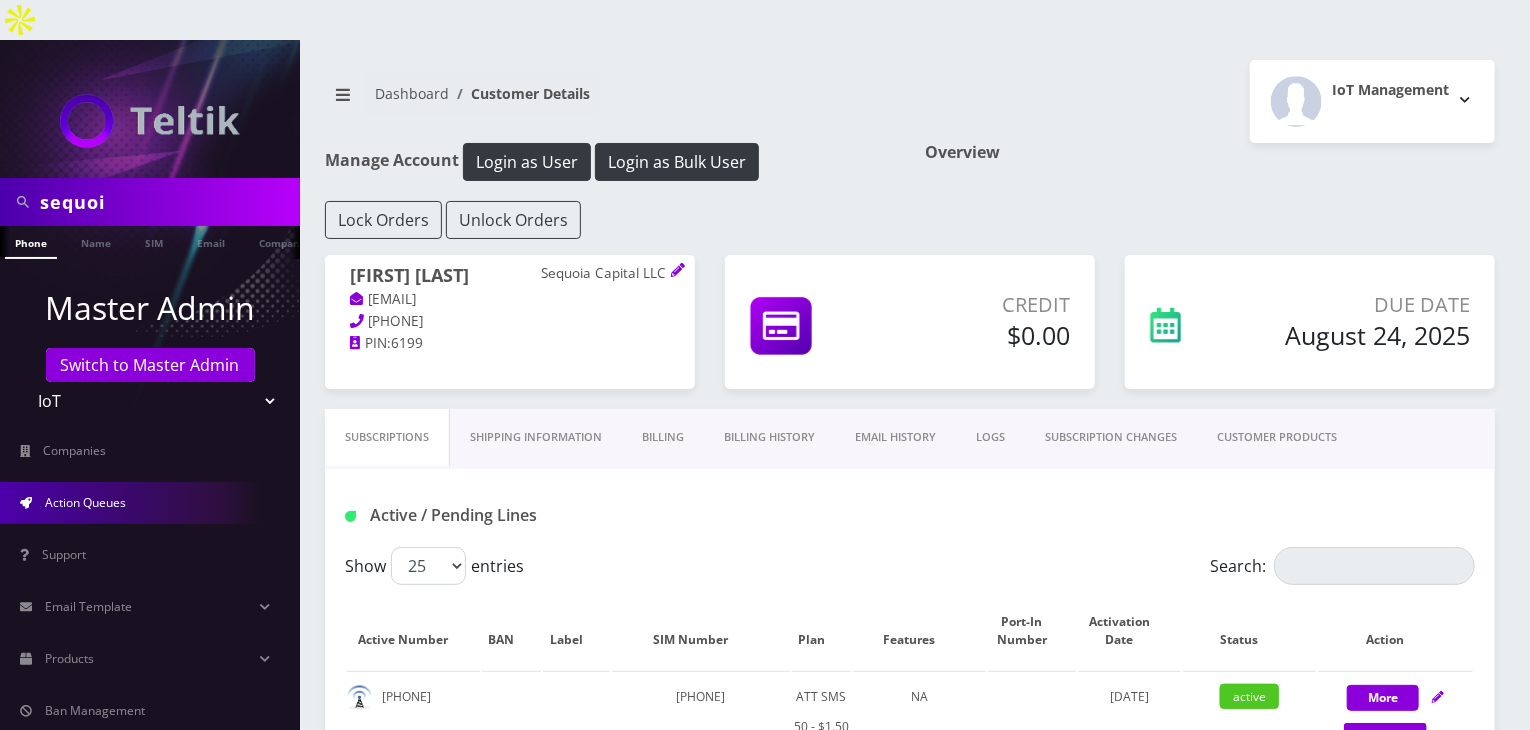 click on "Action Queues" at bounding box center (150, 503) 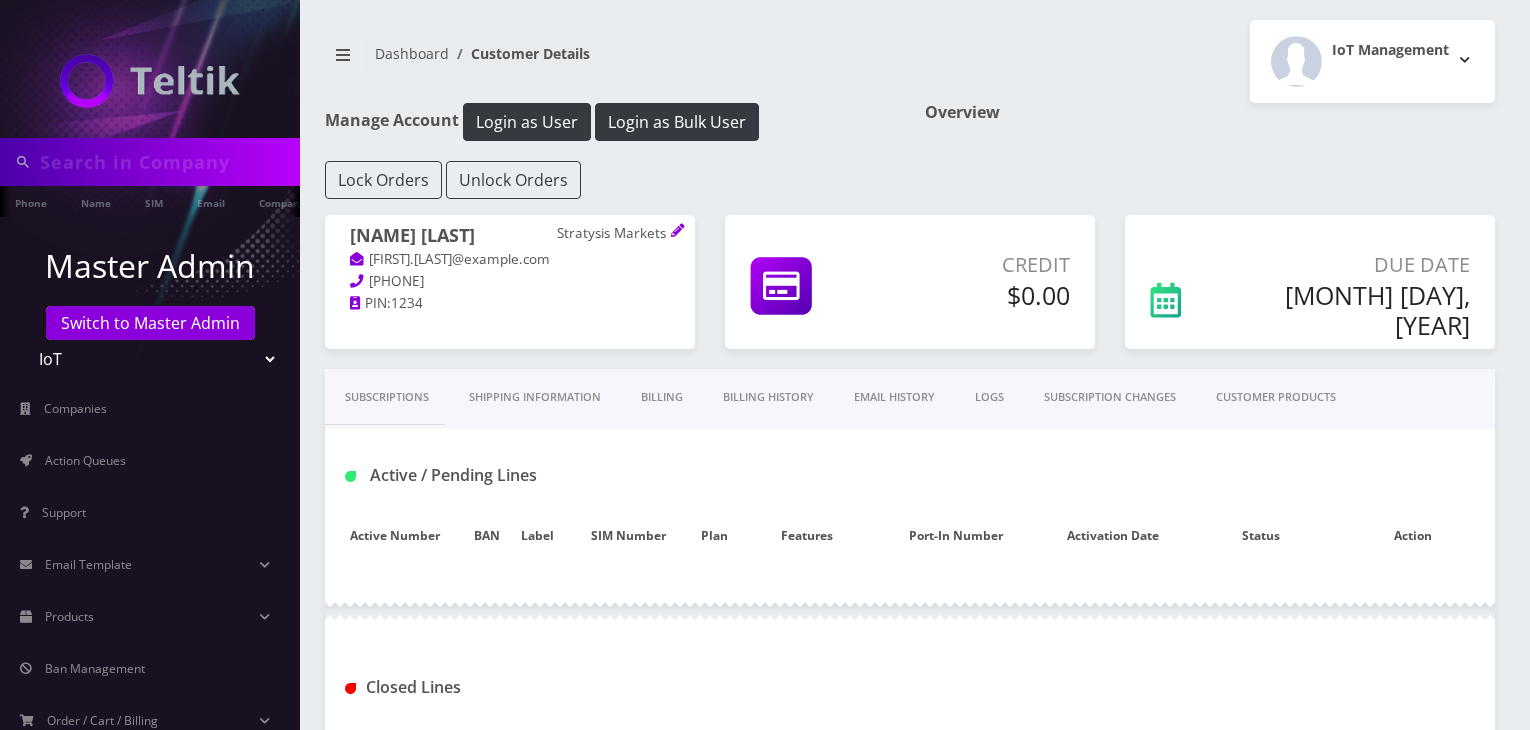 scroll, scrollTop: 0, scrollLeft: 0, axis: both 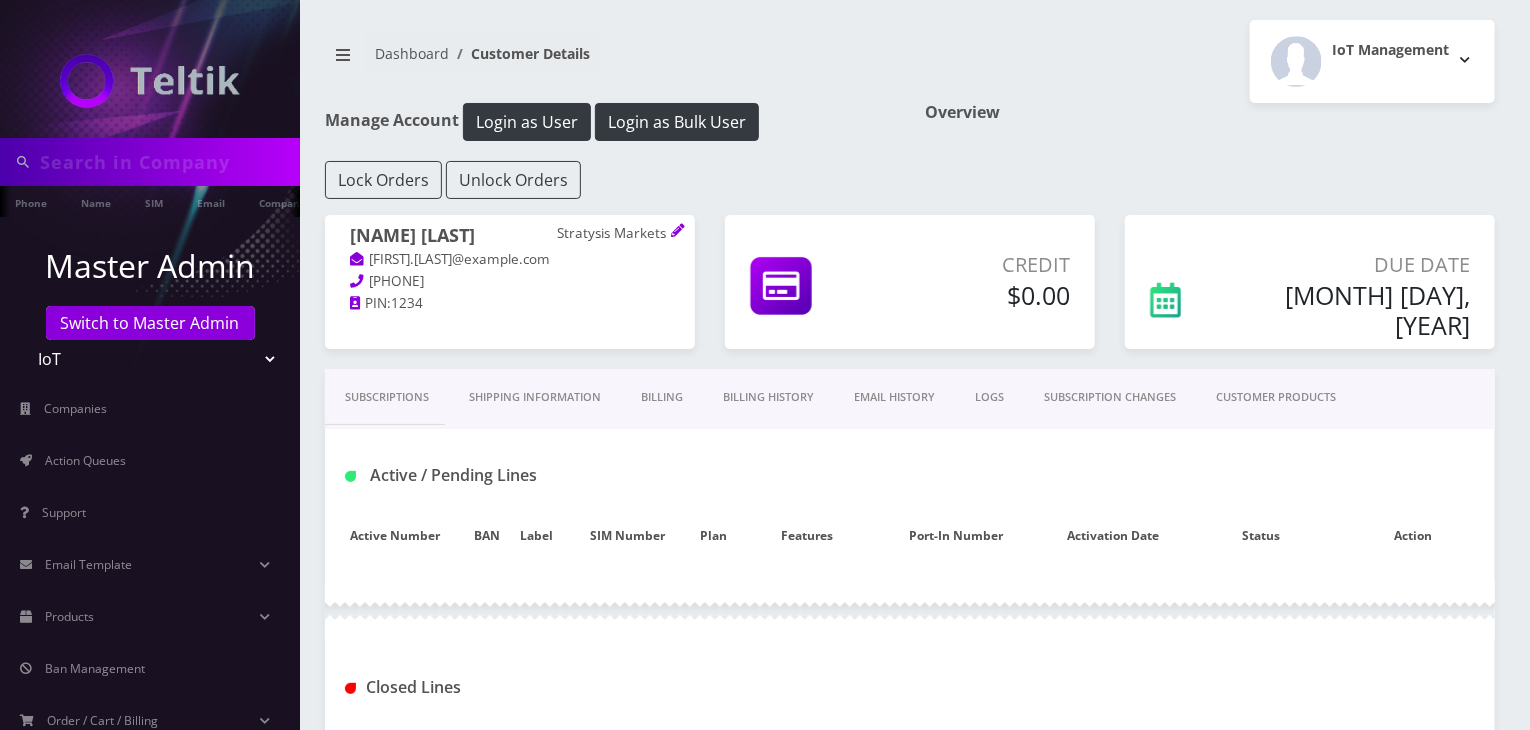 type on "sequoi" 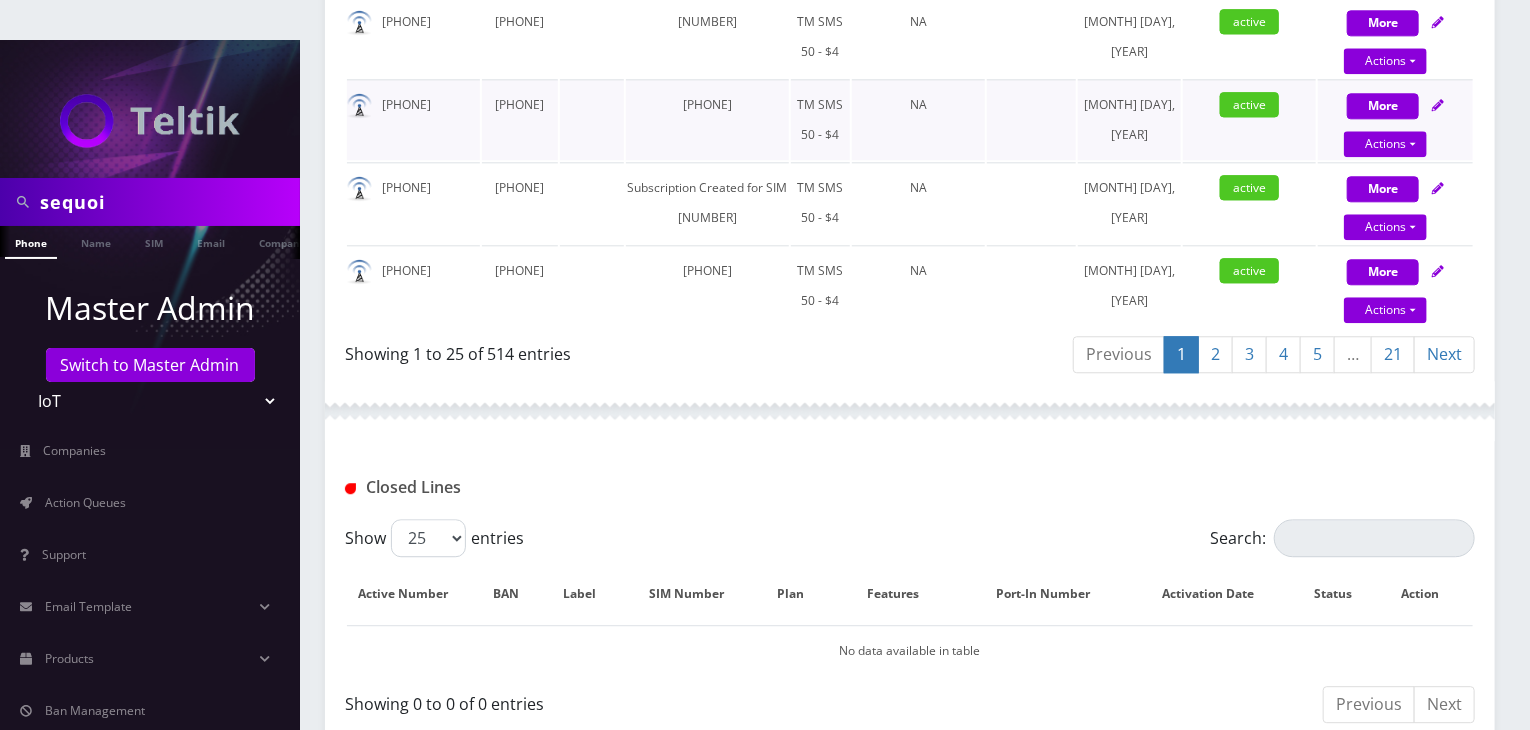 scroll, scrollTop: 2478, scrollLeft: 0, axis: vertical 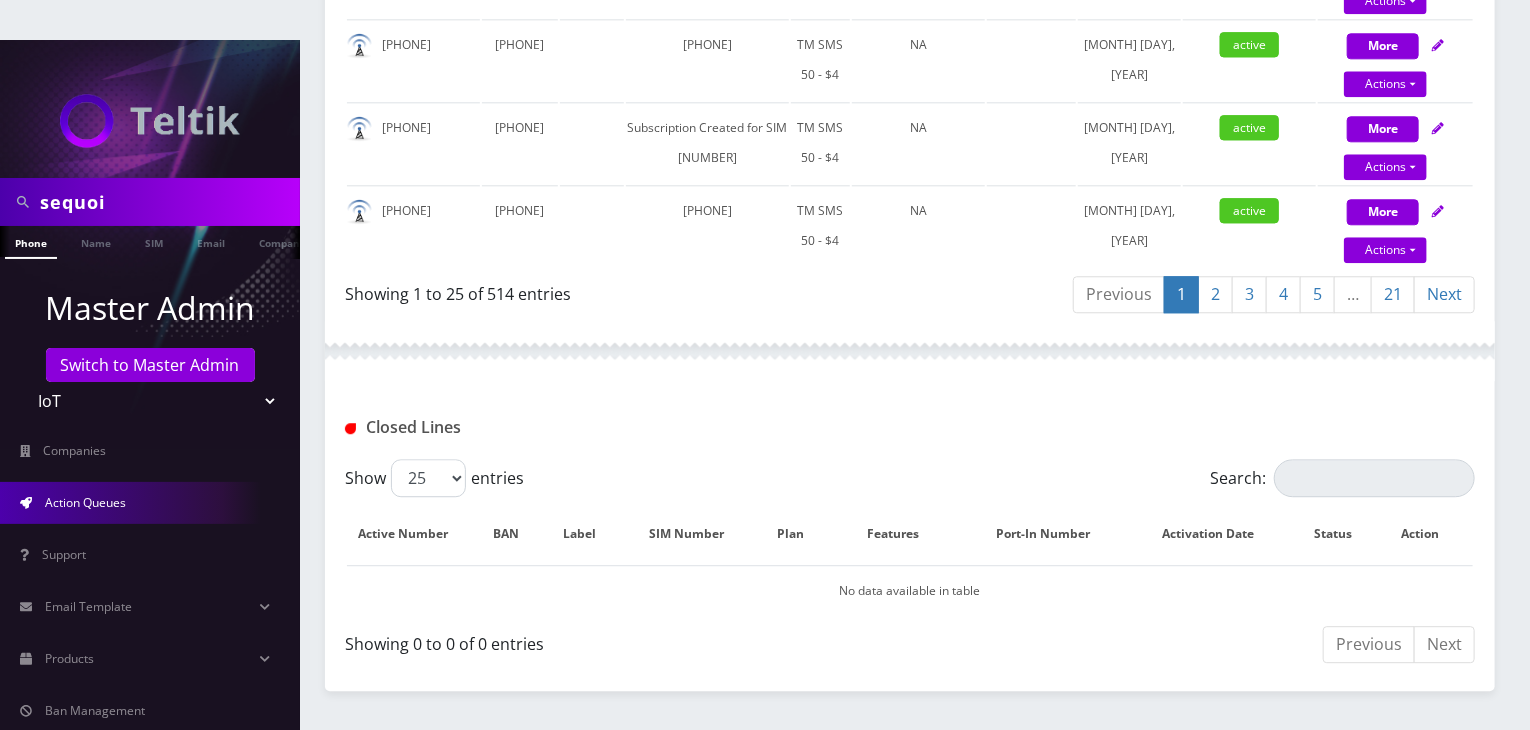 click on "Action Queues" at bounding box center (85, 502) 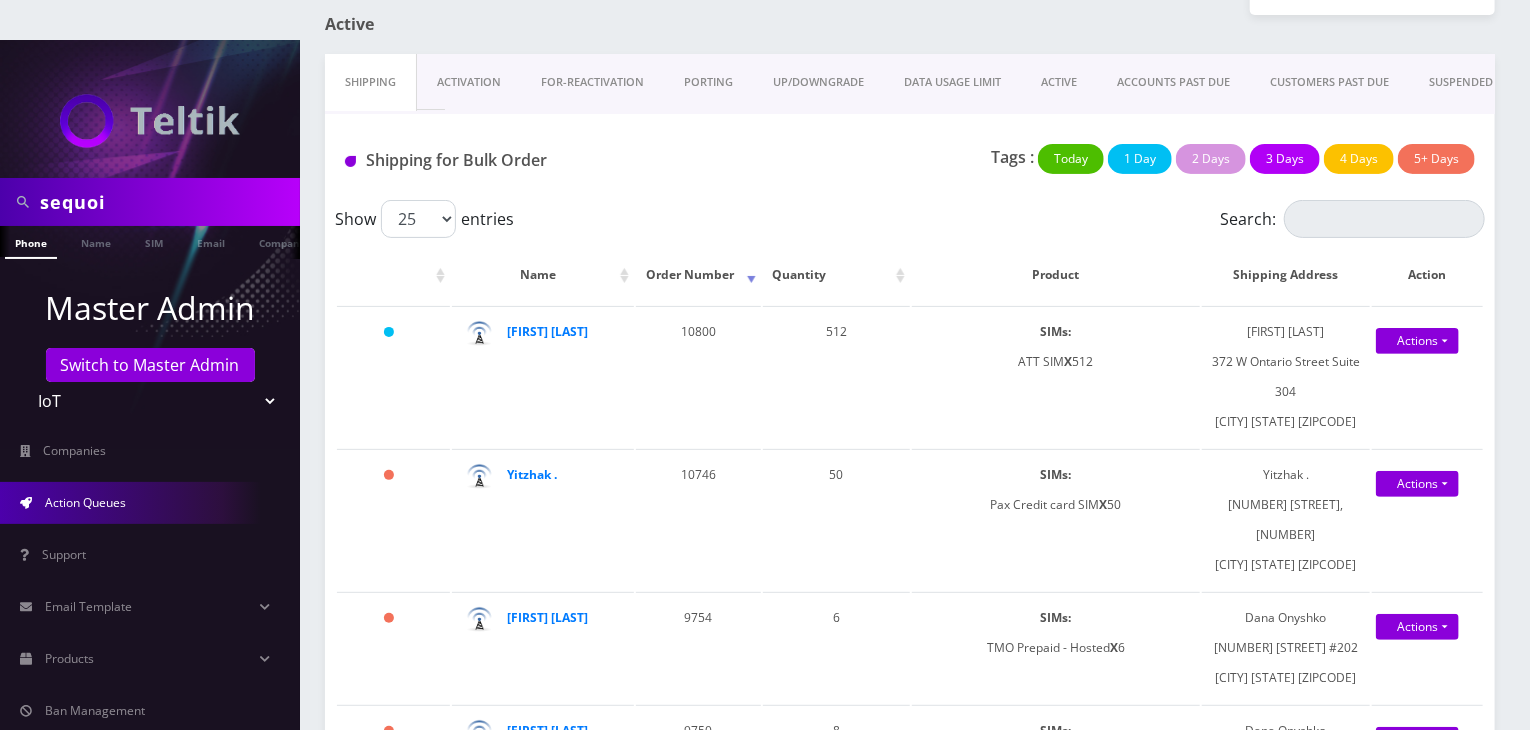 scroll, scrollTop: 0, scrollLeft: 0, axis: both 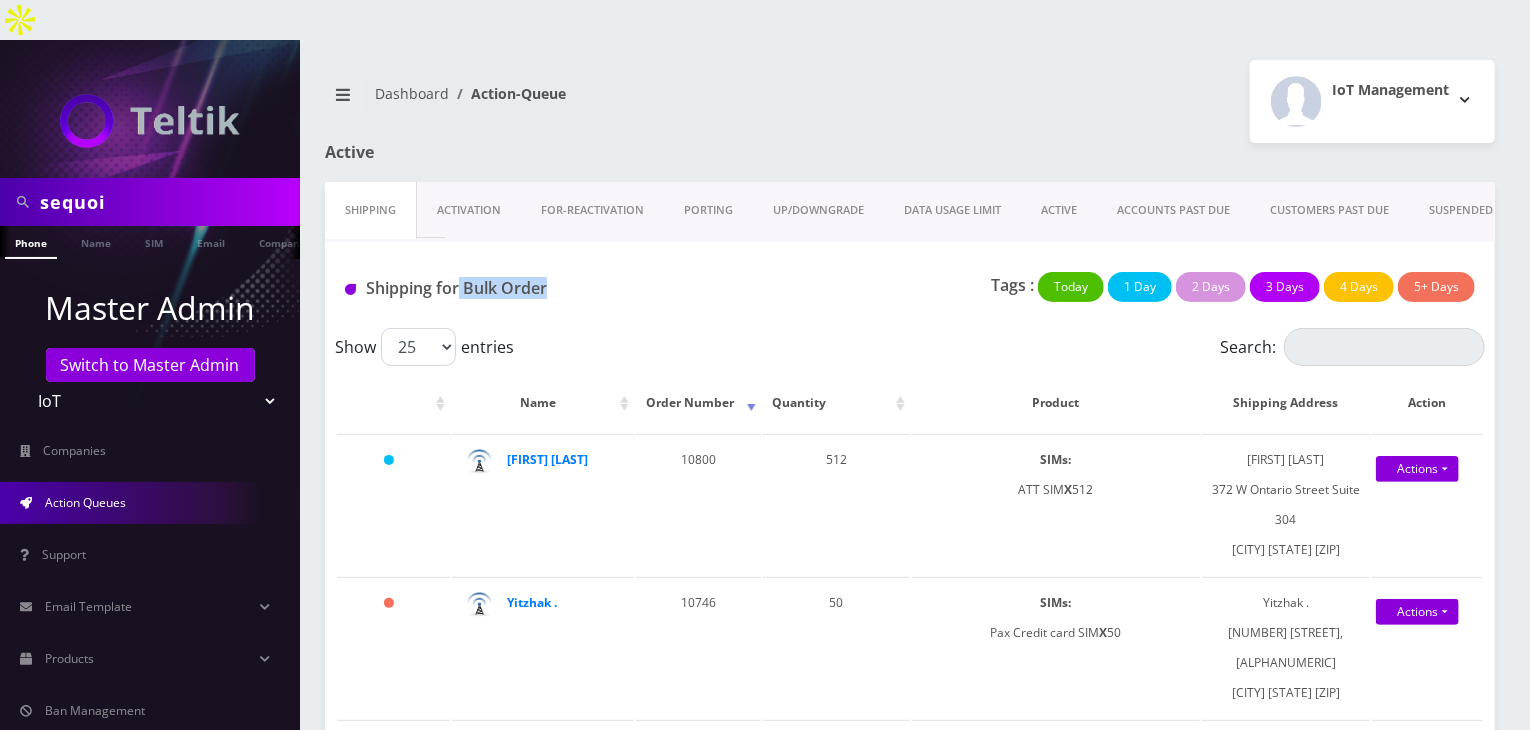 drag, startPoint x: 547, startPoint y: 251, endPoint x: 456, endPoint y: 263, distance: 91.787796 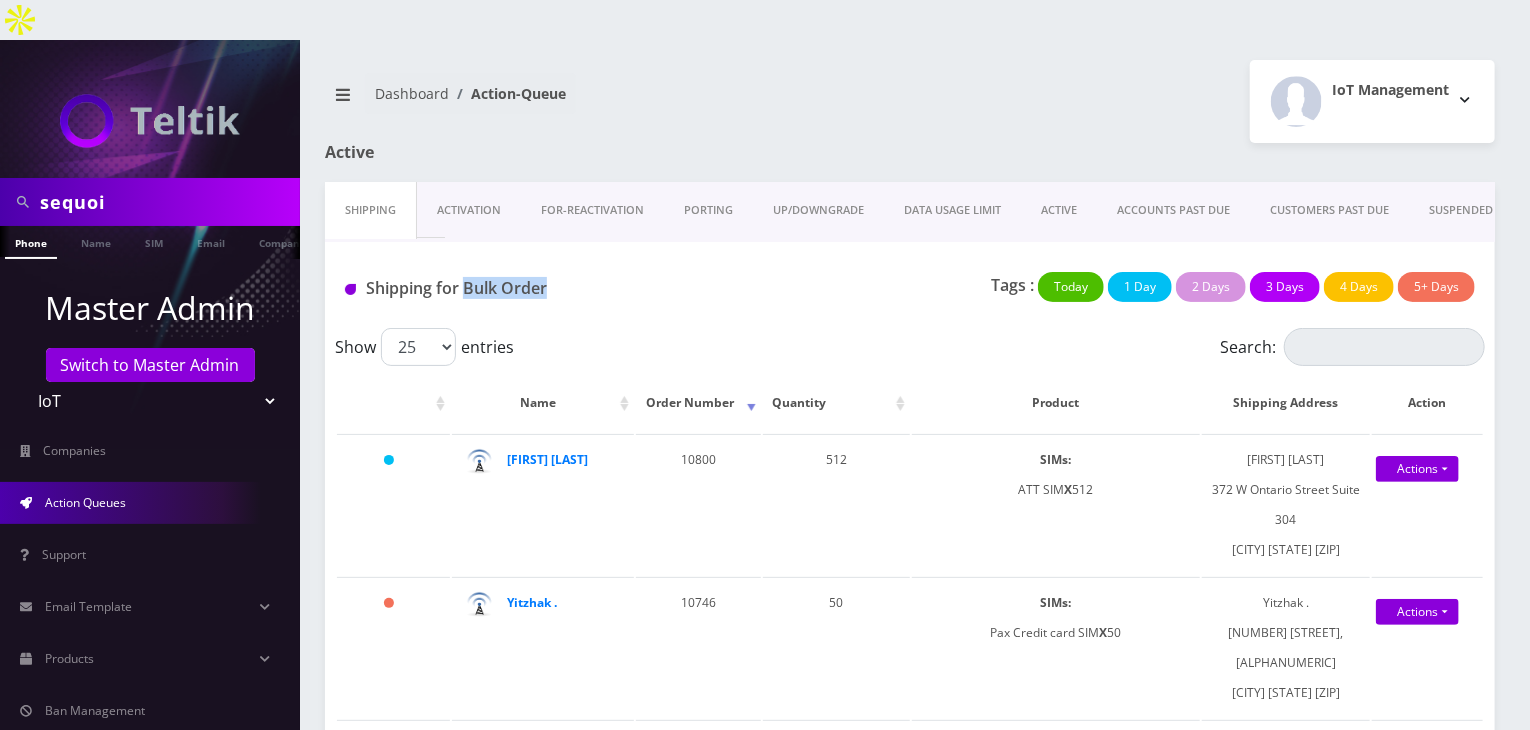drag, startPoint x: 553, startPoint y: 249, endPoint x: 464, endPoint y: 259, distance: 89.560036 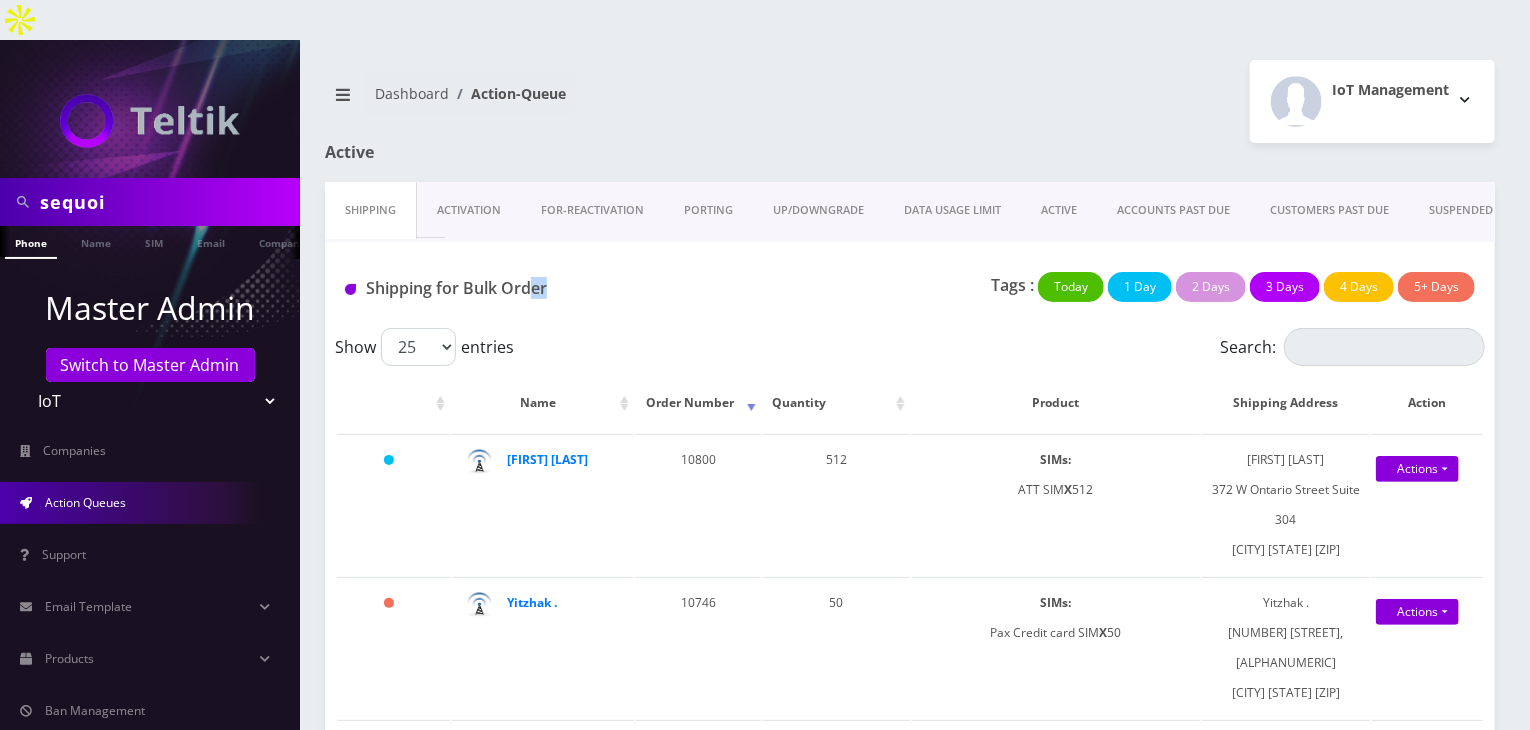 drag, startPoint x: 533, startPoint y: 257, endPoint x: 604, endPoint y: 271, distance: 72.36712 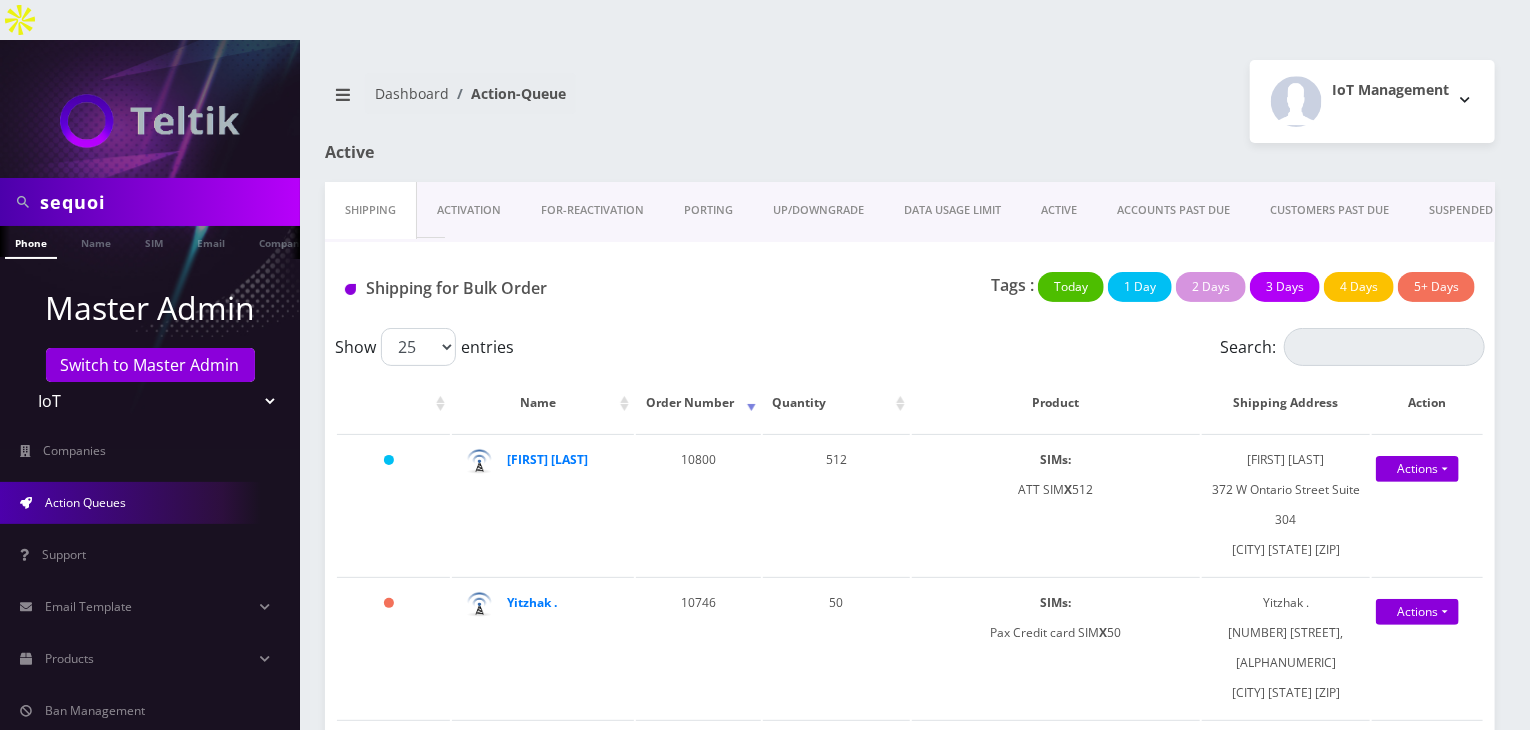 click on "Shipping for Bulk Order" at bounding box center [523, 288] 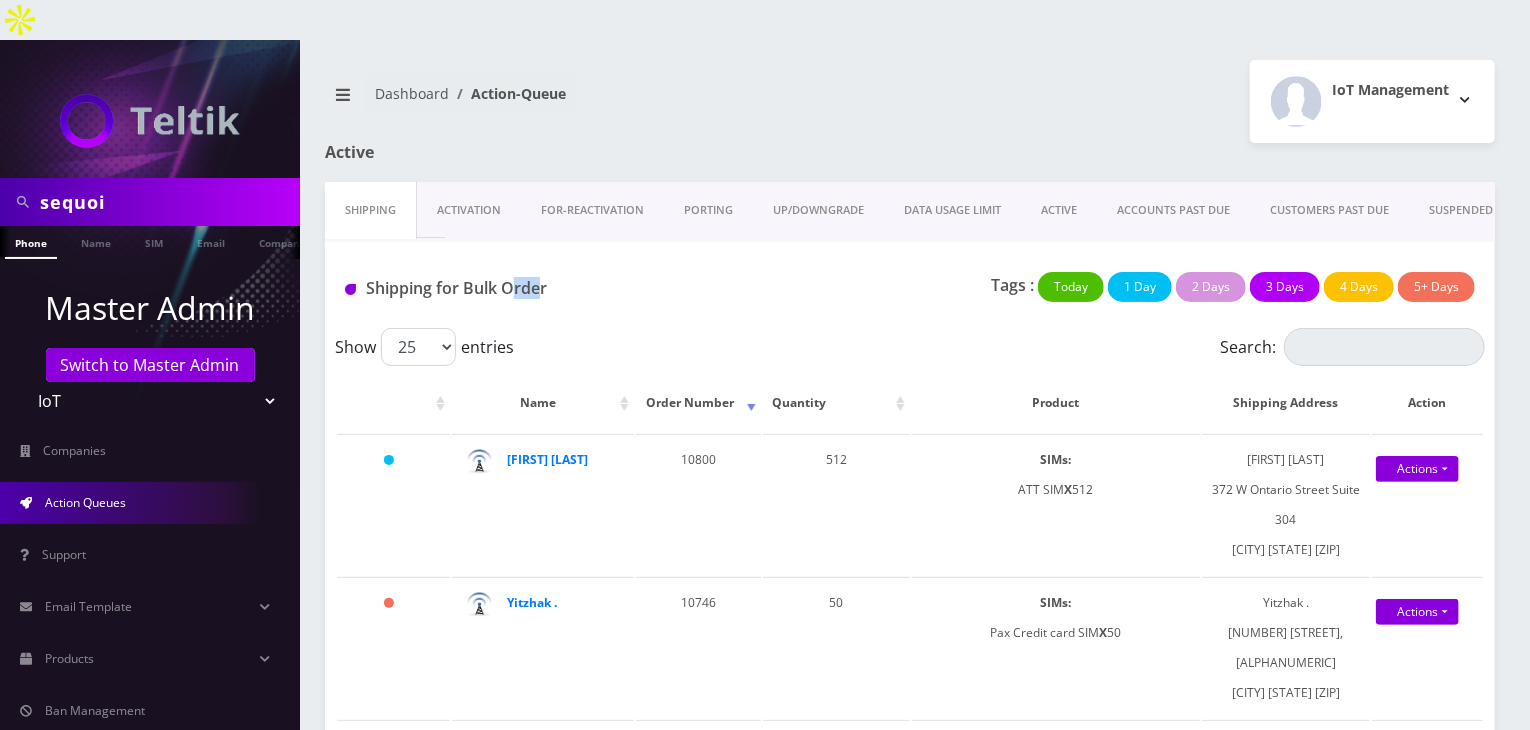 drag, startPoint x: 544, startPoint y: 250, endPoint x: 512, endPoint y: 258, distance: 32.984844 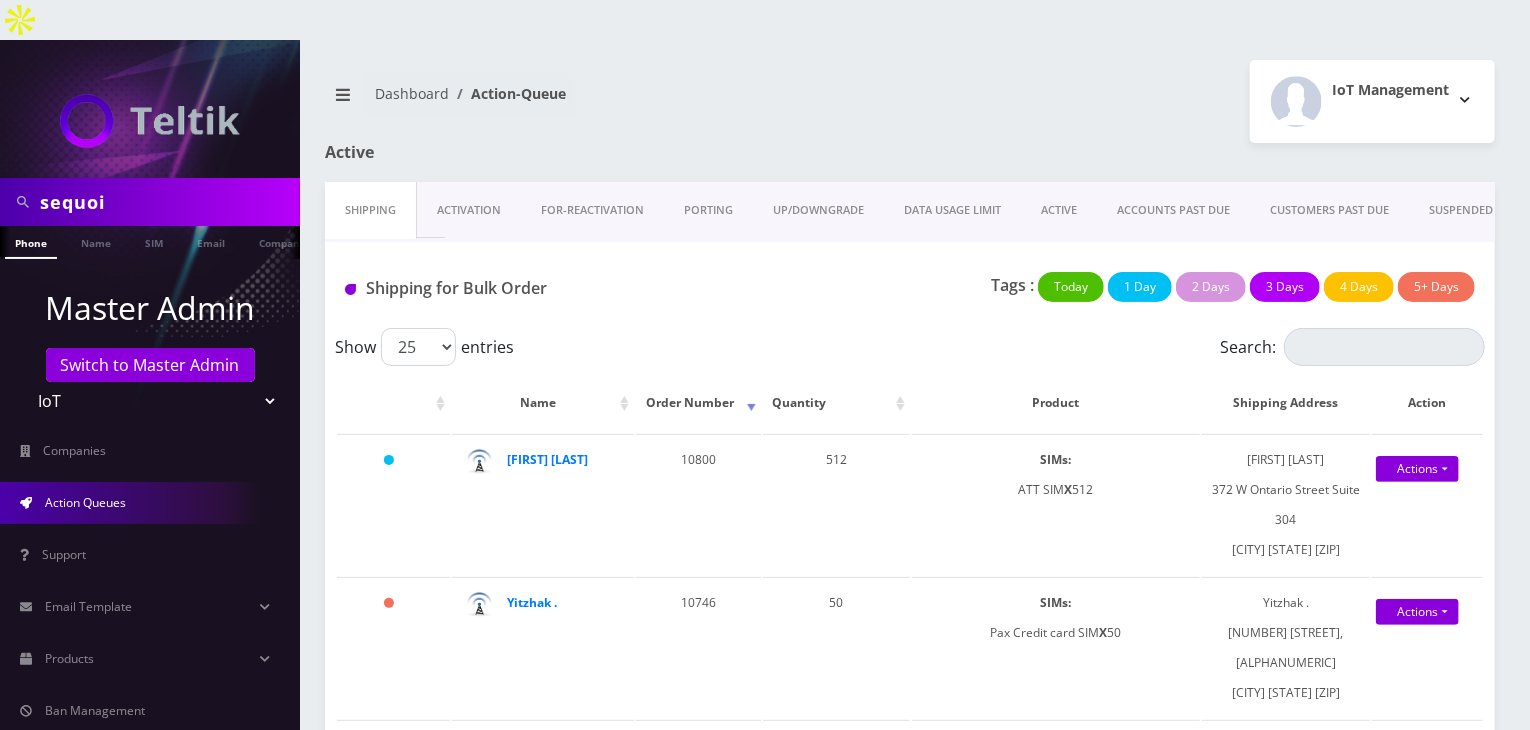 drag, startPoint x: 552, startPoint y: 254, endPoint x: 543, endPoint y: 248, distance: 10.816654 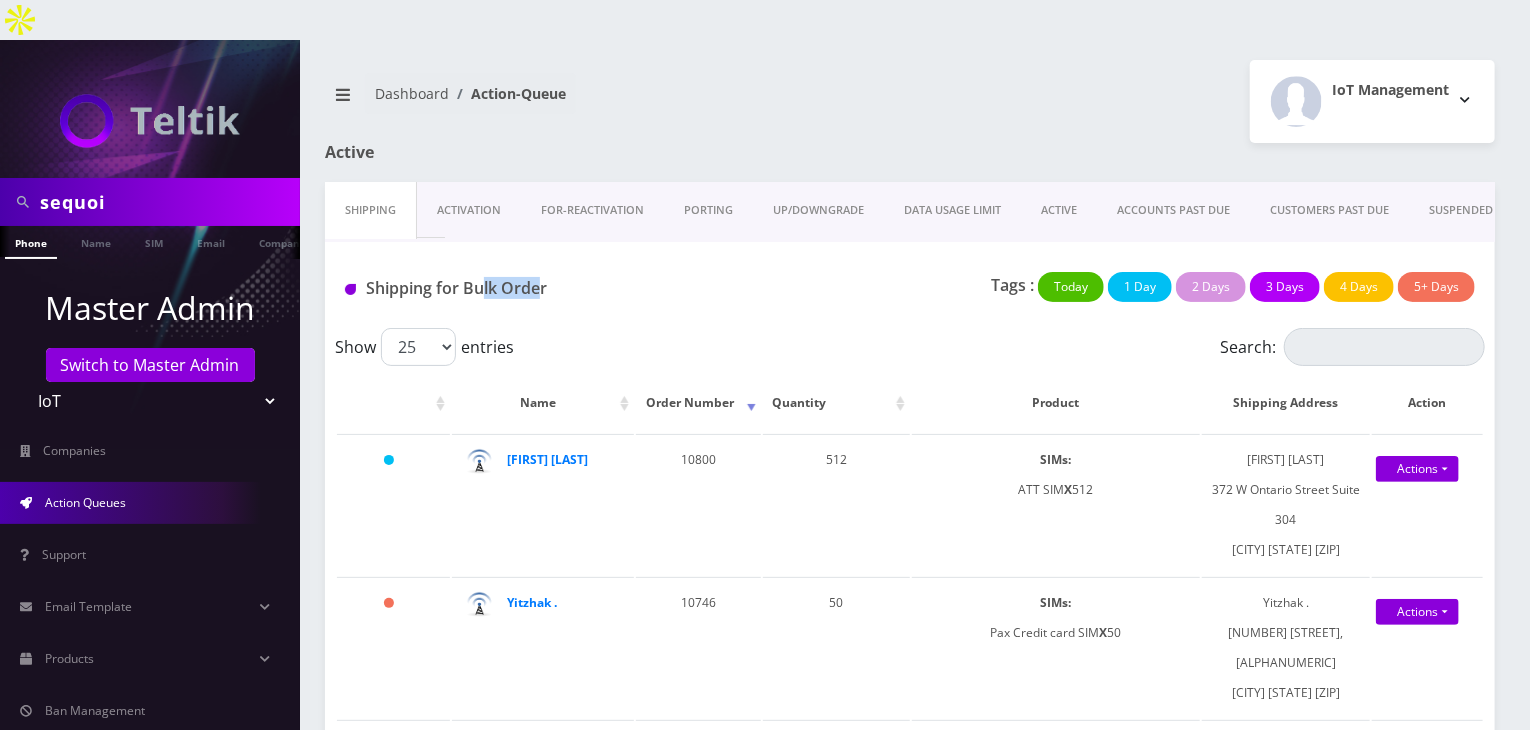 drag, startPoint x: 544, startPoint y: 251, endPoint x: 485, endPoint y: 257, distance: 59.3043 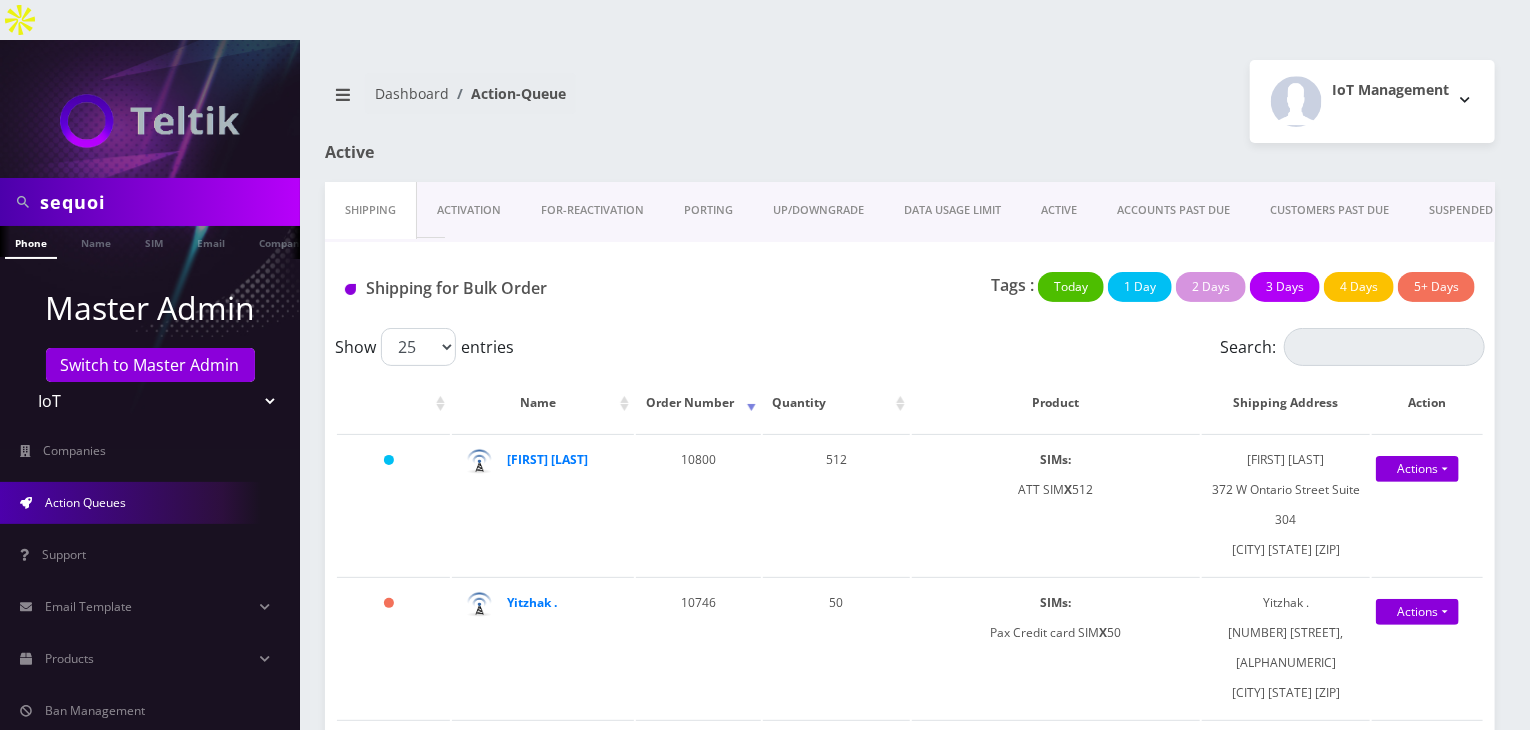 click on "Shipping for Bulk Order" at bounding box center [523, 292] 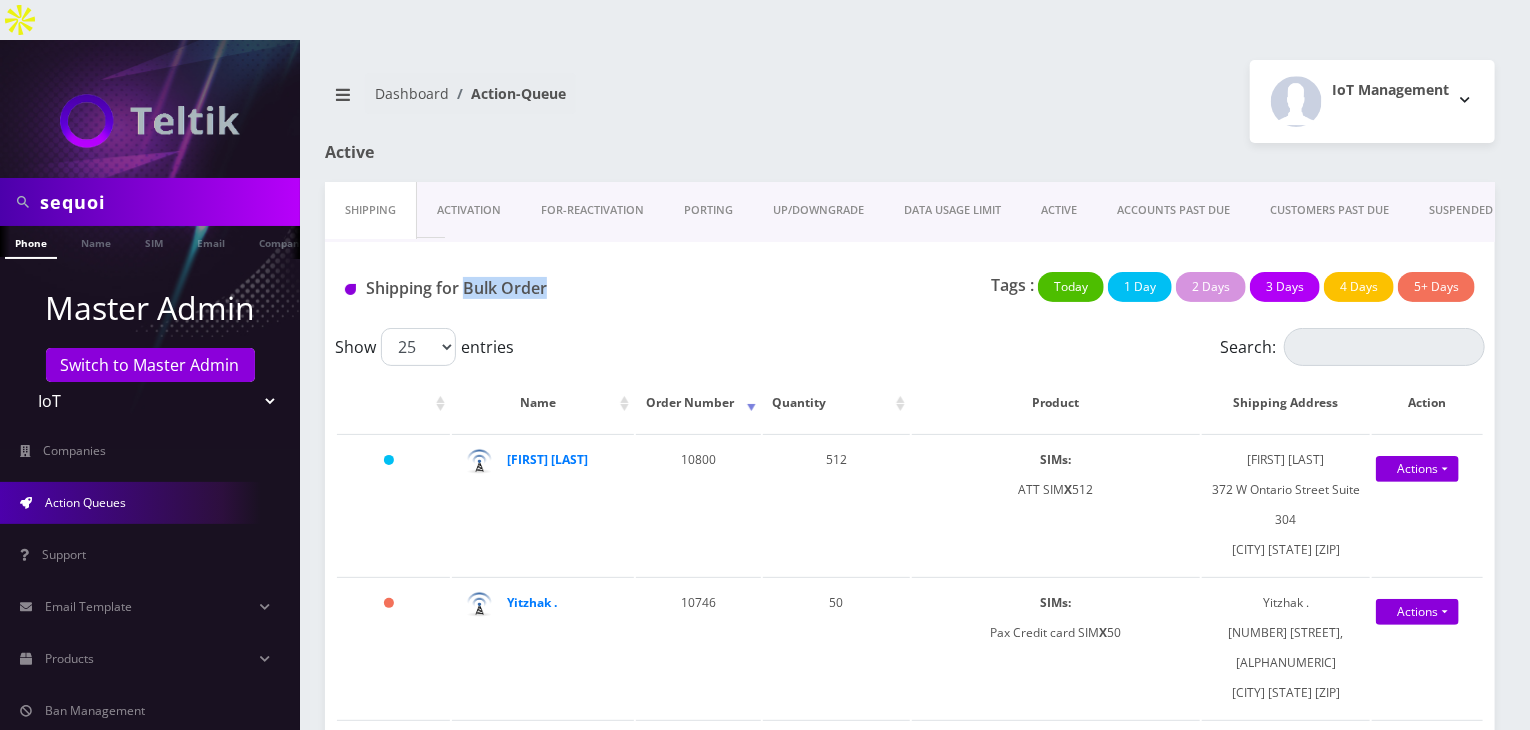 drag, startPoint x: 548, startPoint y: 245, endPoint x: 467, endPoint y: 278, distance: 87.46428 